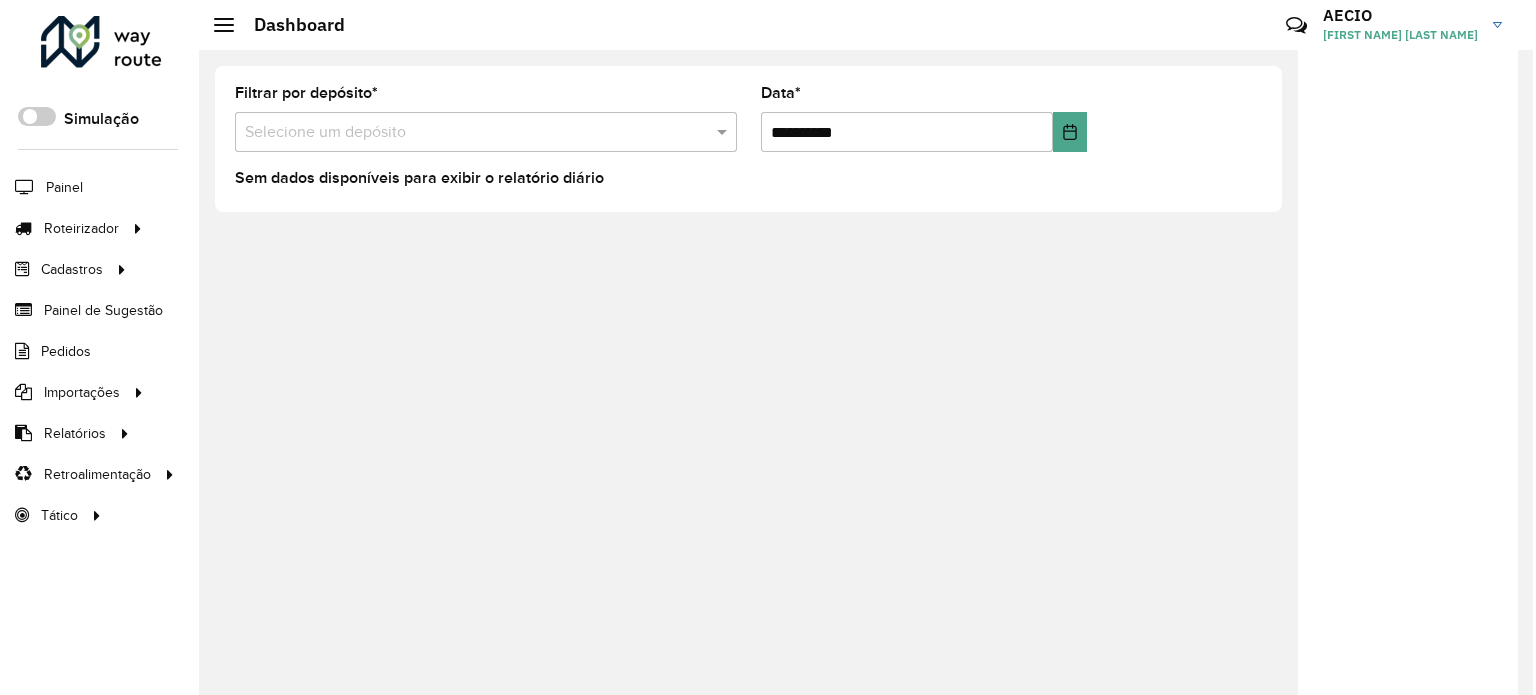 scroll, scrollTop: 0, scrollLeft: 0, axis: both 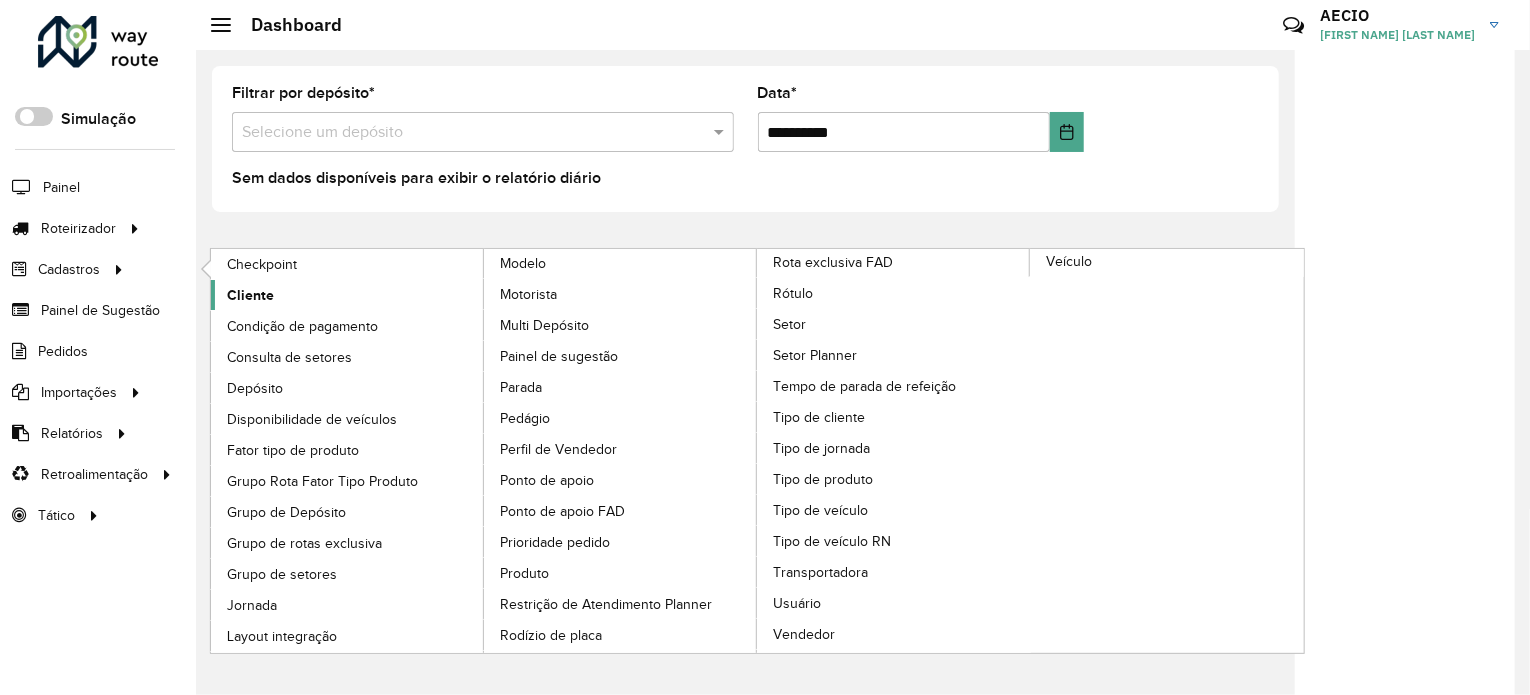 click on "Cliente" 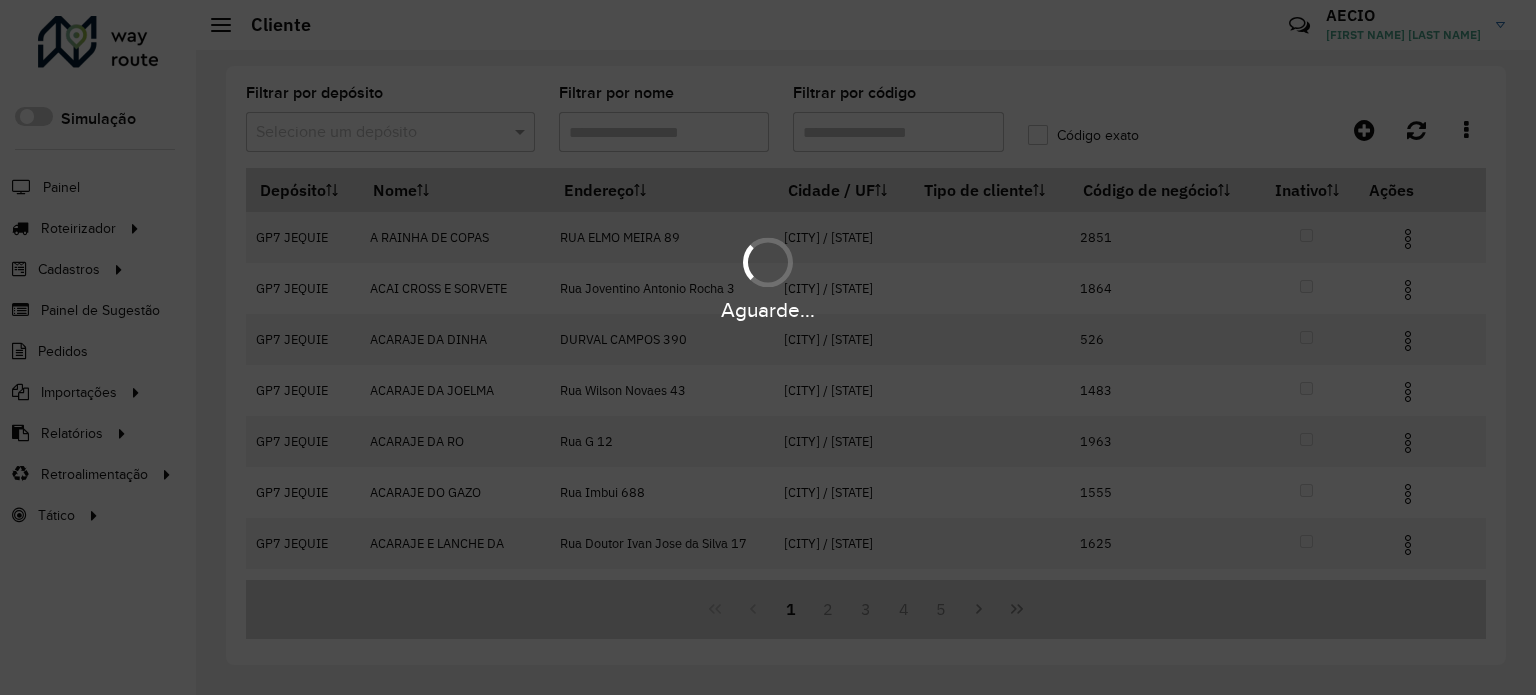 click on "Aguarde..." at bounding box center (768, 347) 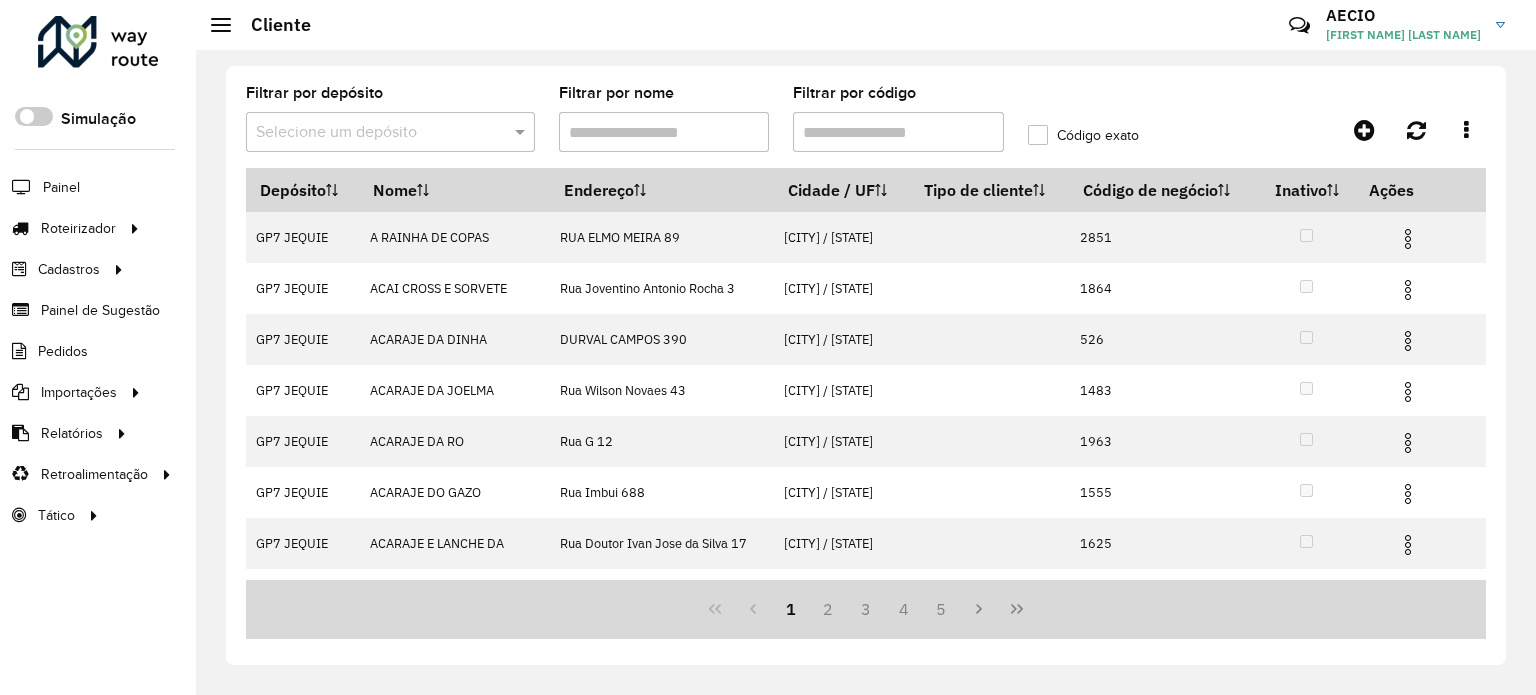 click on "Filtrar por código" at bounding box center (898, 132) 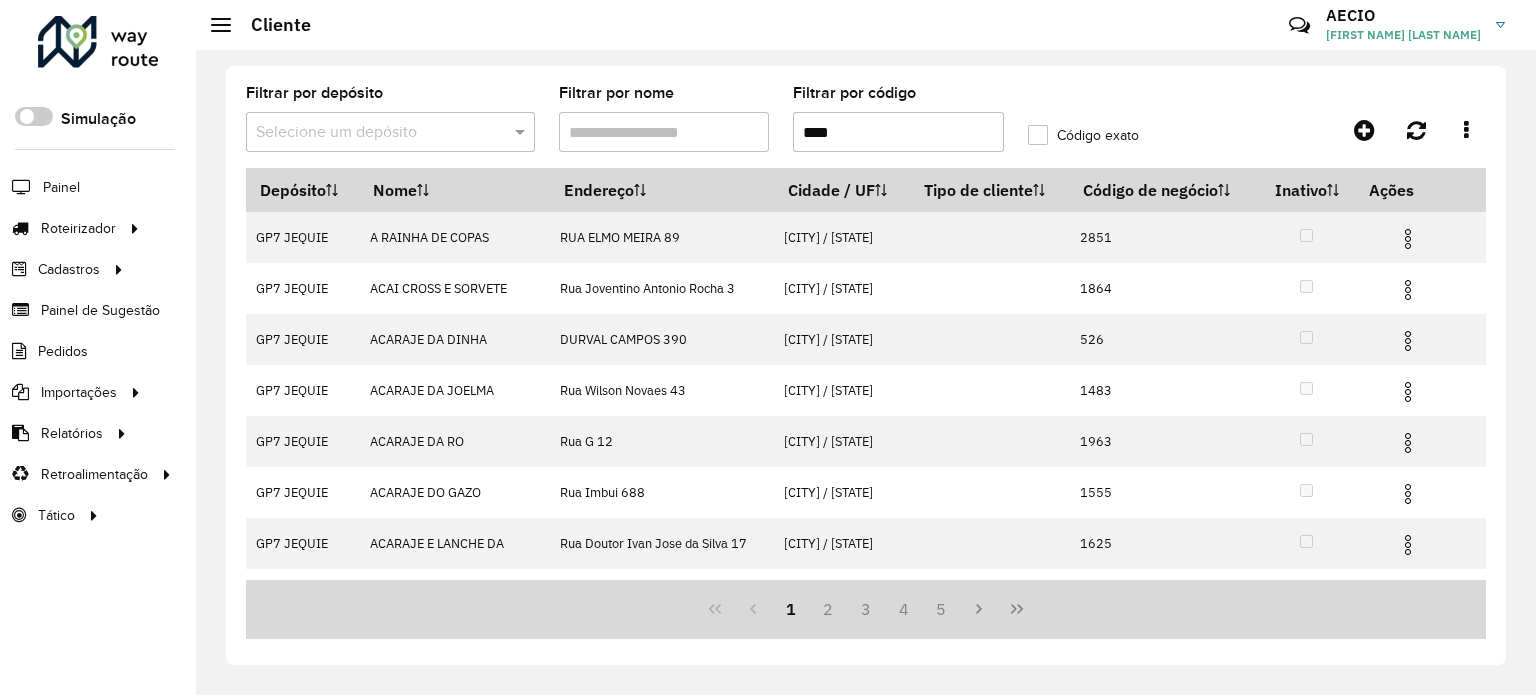 type on "****" 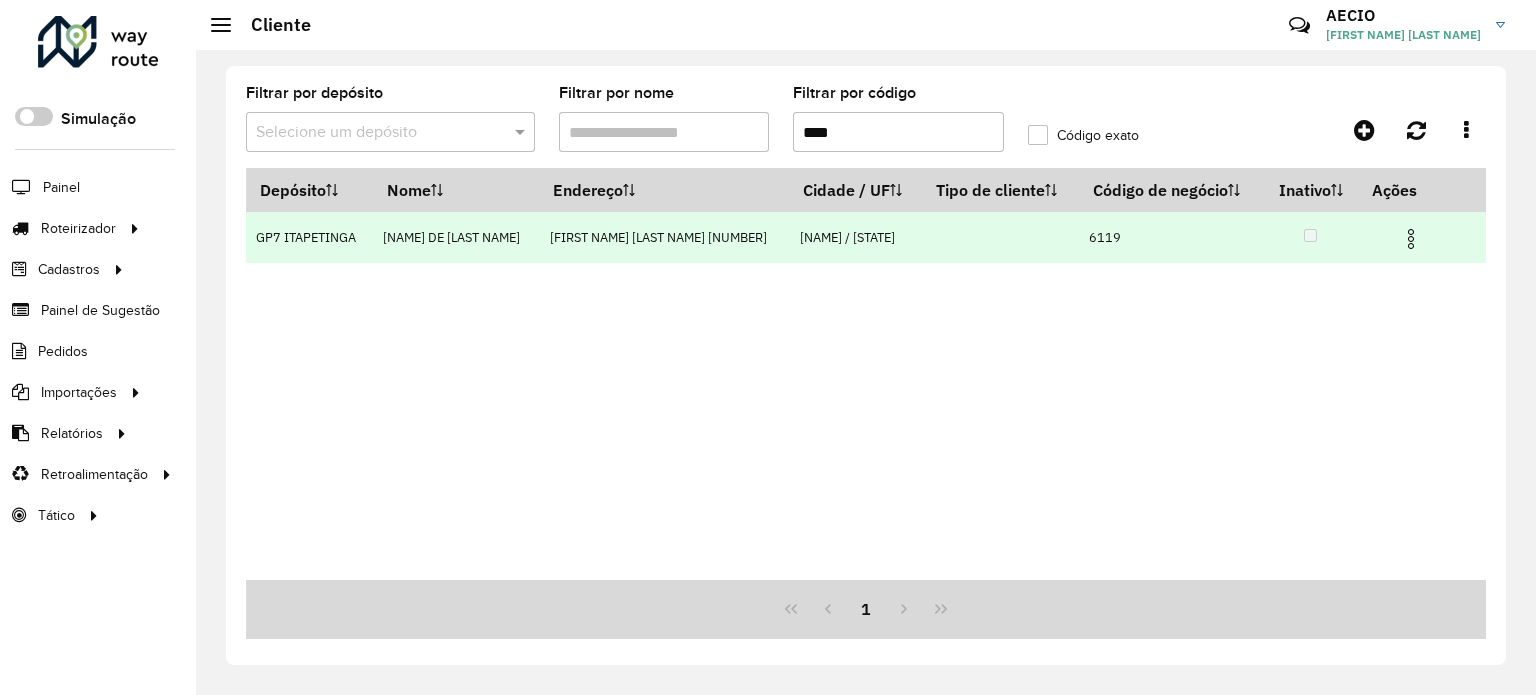click at bounding box center [1411, 239] 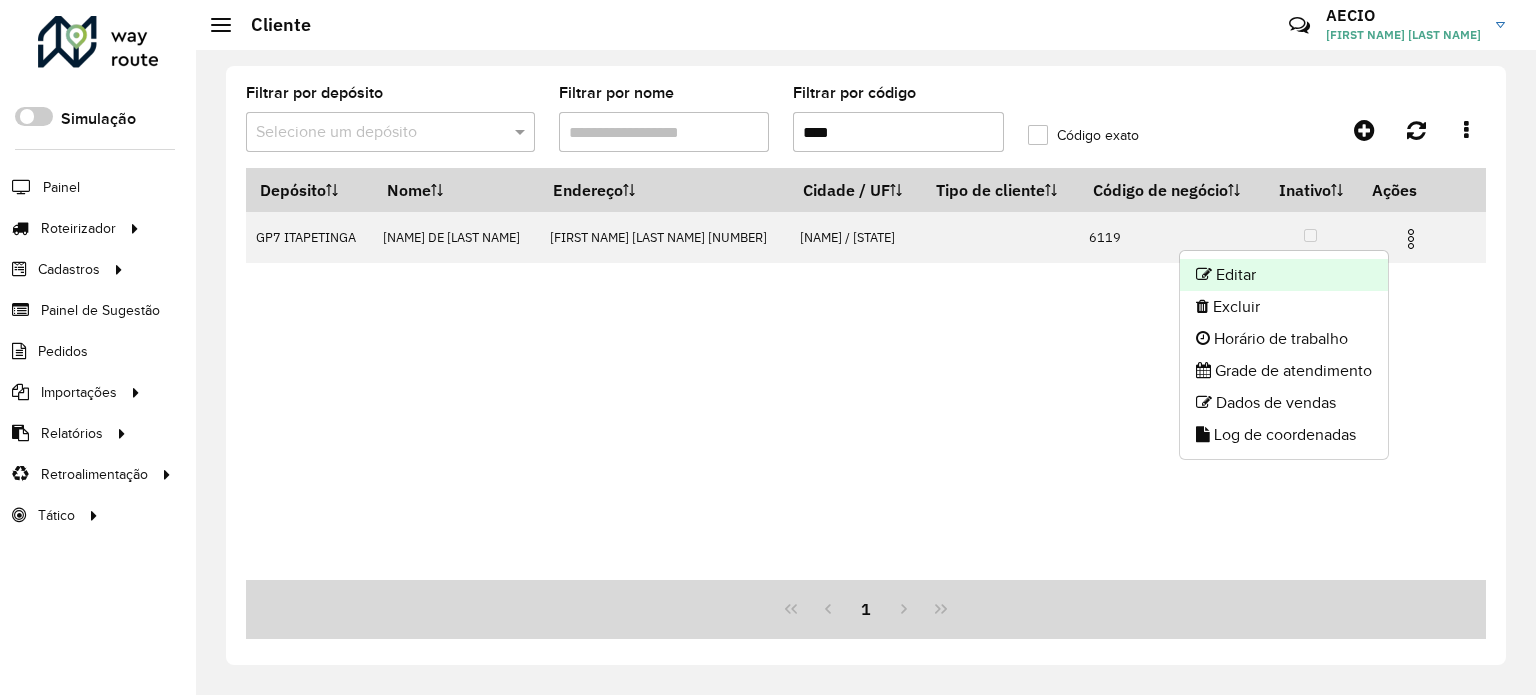 click on "Editar" 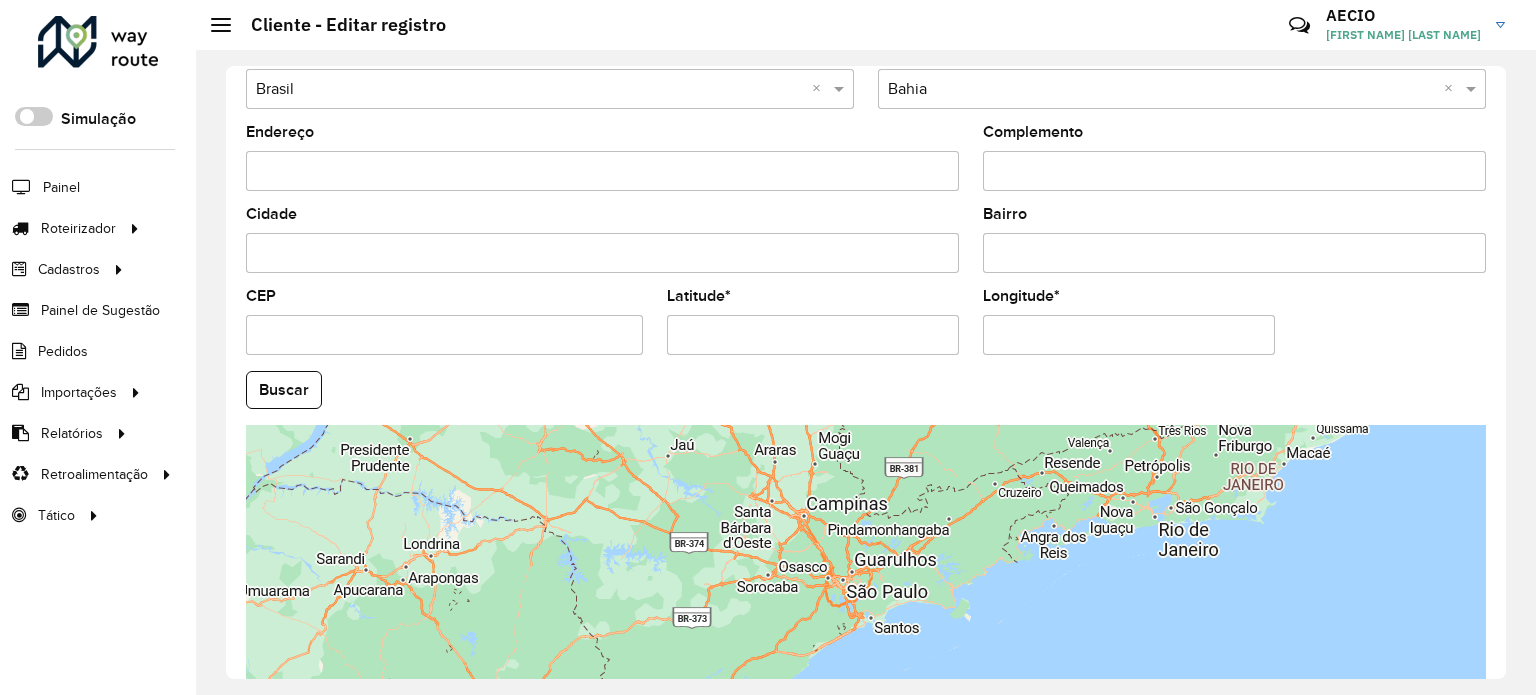 scroll, scrollTop: 784, scrollLeft: 0, axis: vertical 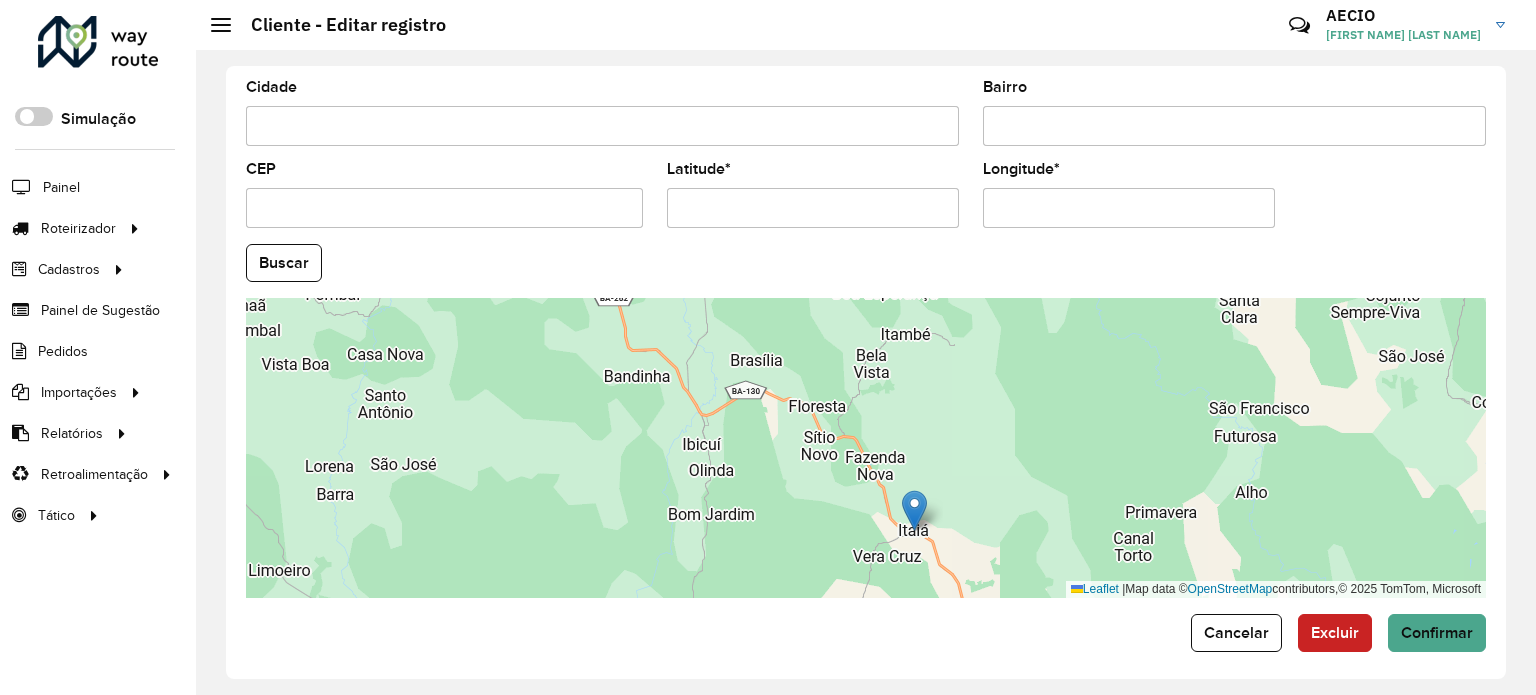 drag, startPoint x: 794, startPoint y: 371, endPoint x: 816, endPoint y: 481, distance: 112.17843 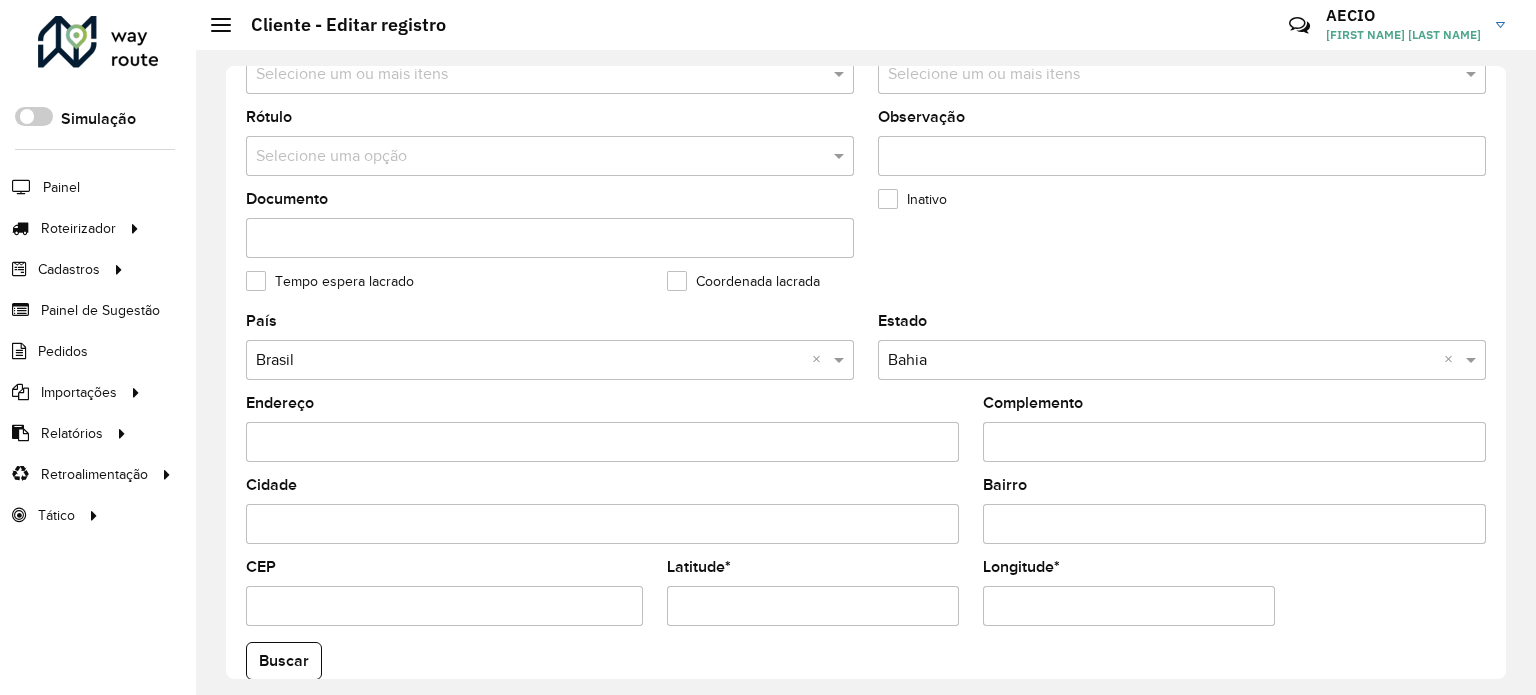 scroll, scrollTop: 384, scrollLeft: 0, axis: vertical 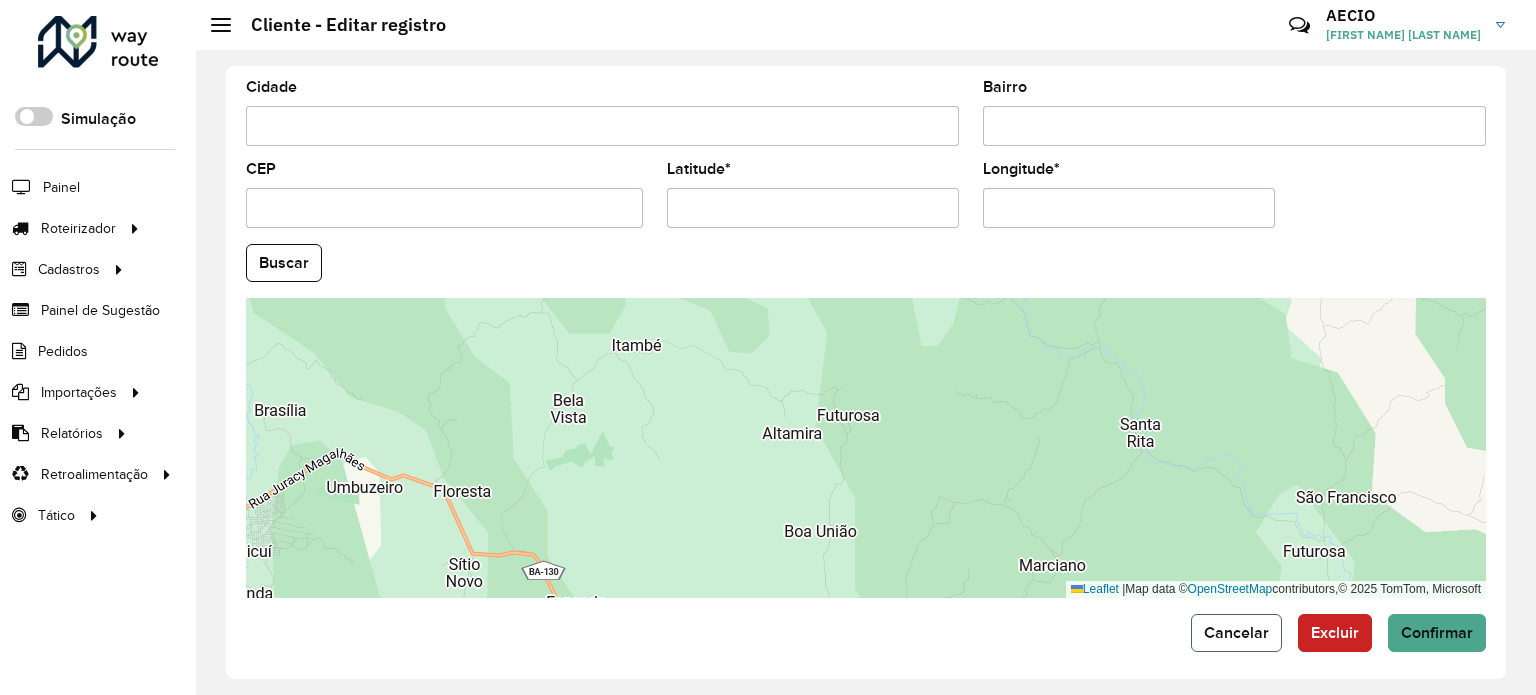 click on "Cancelar" 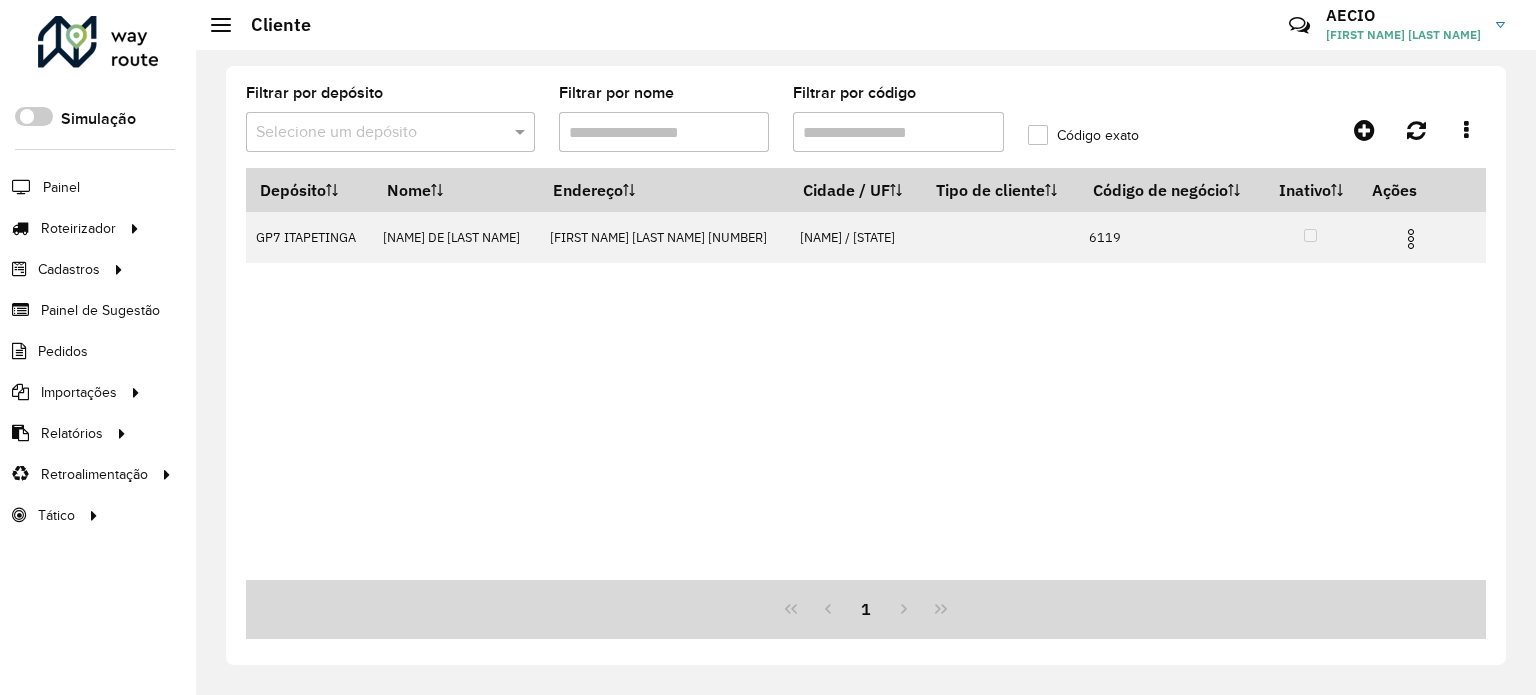 click on "Filtrar por código" at bounding box center [898, 132] 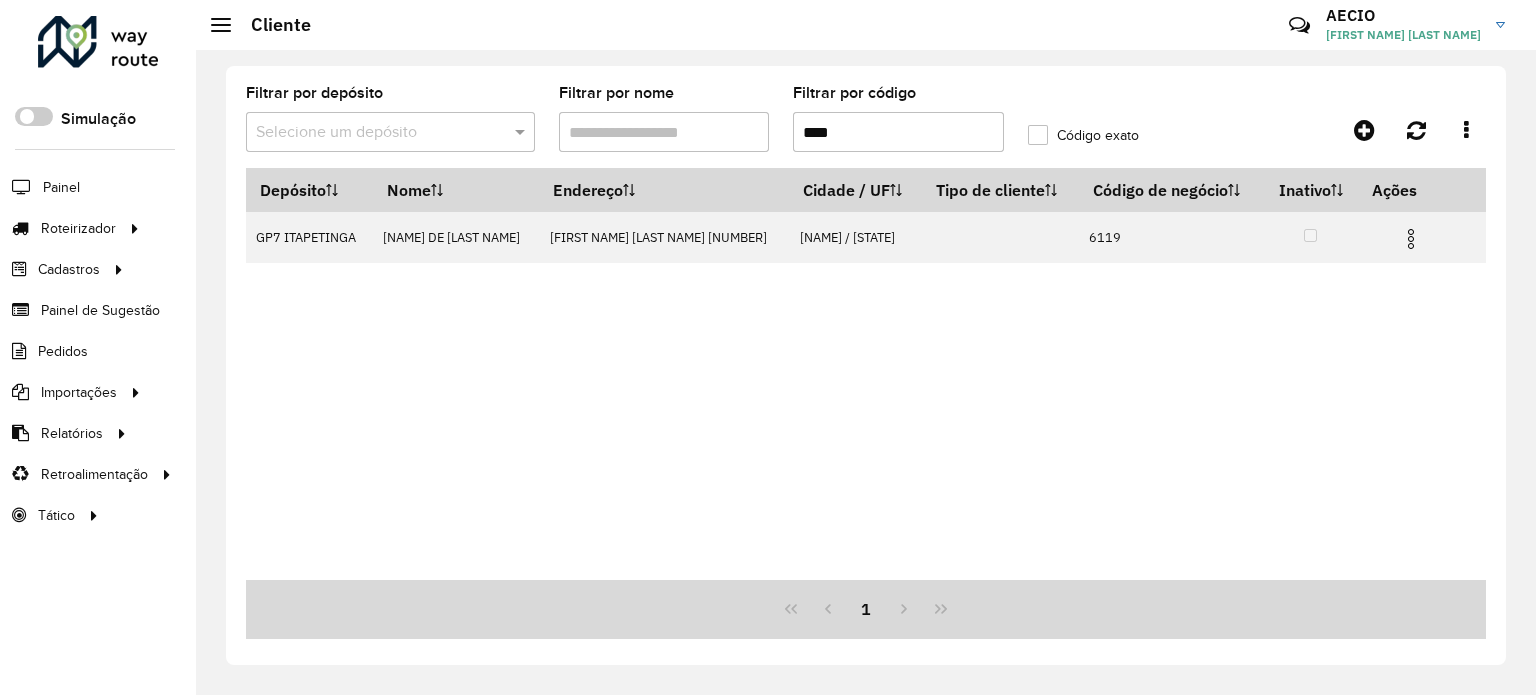 paste 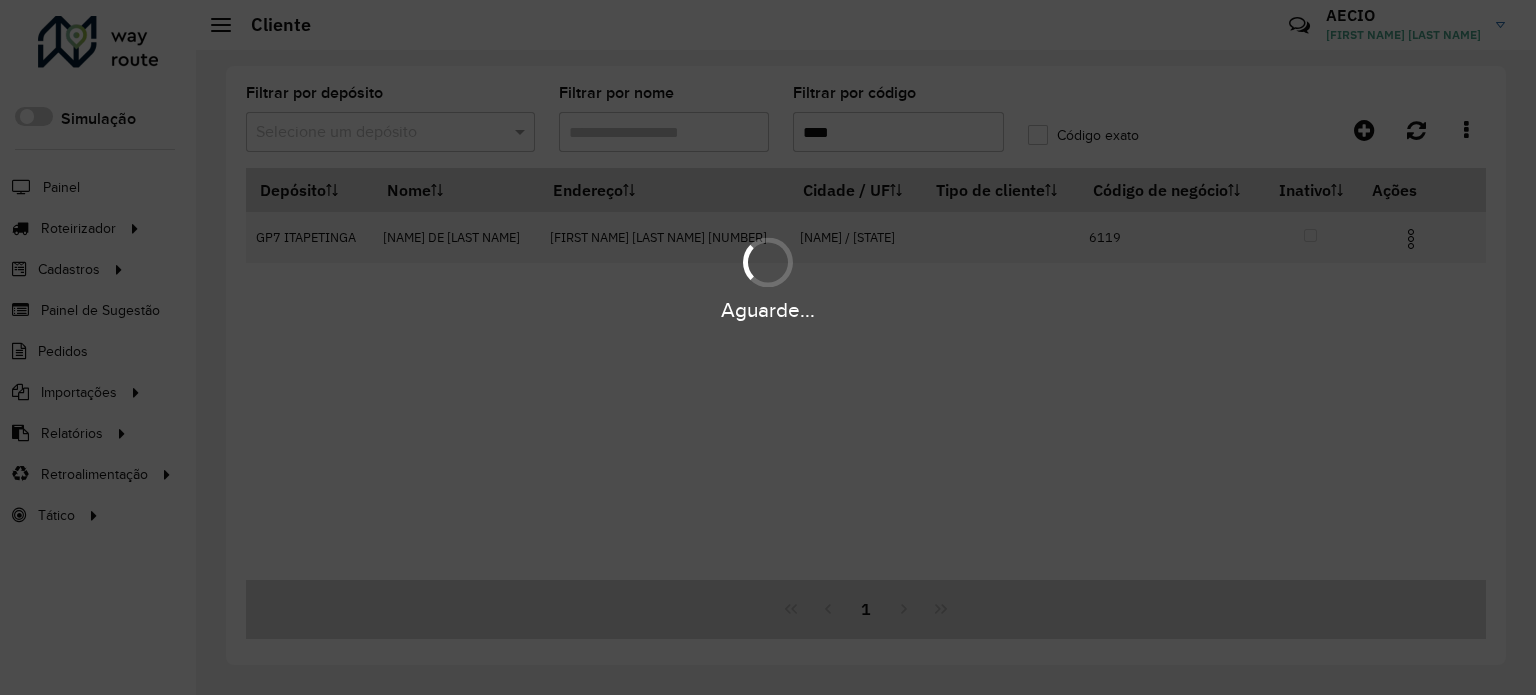 type on "****" 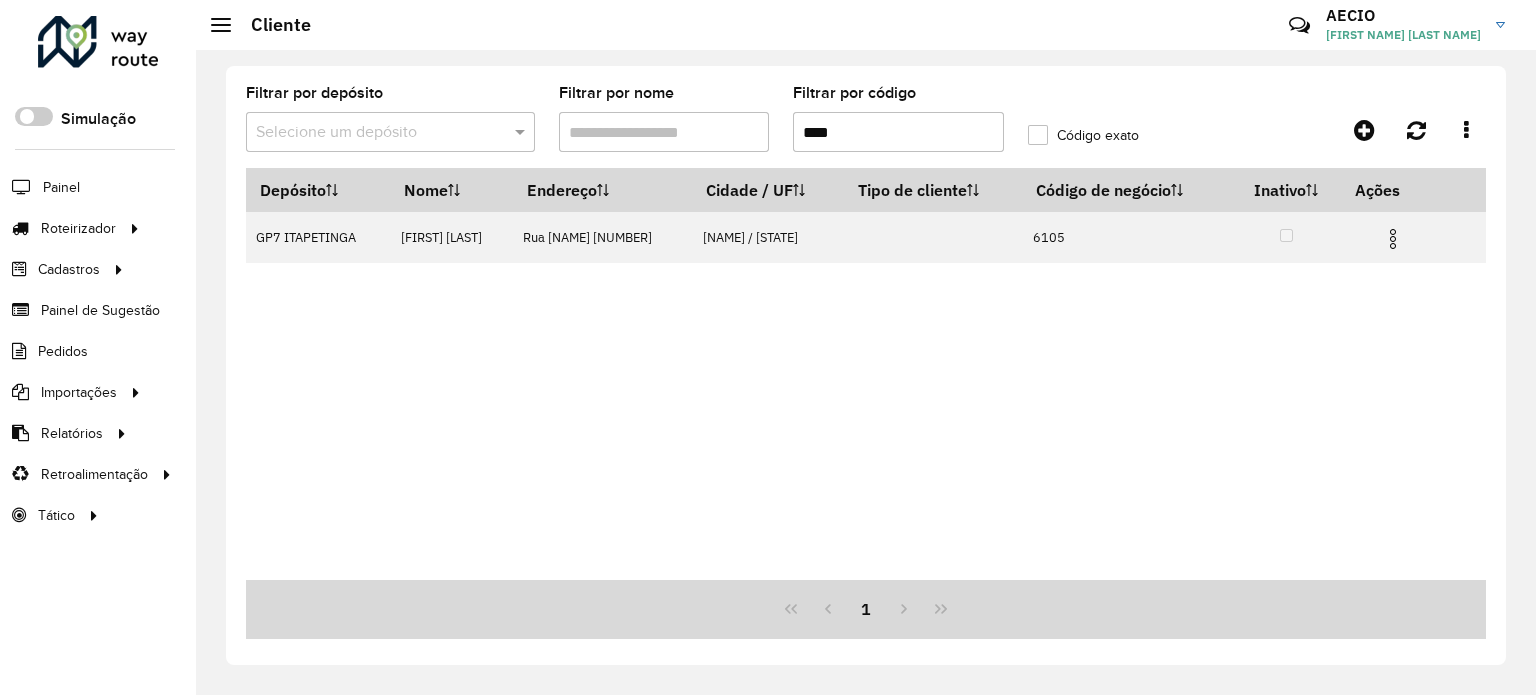click on "Código exato" 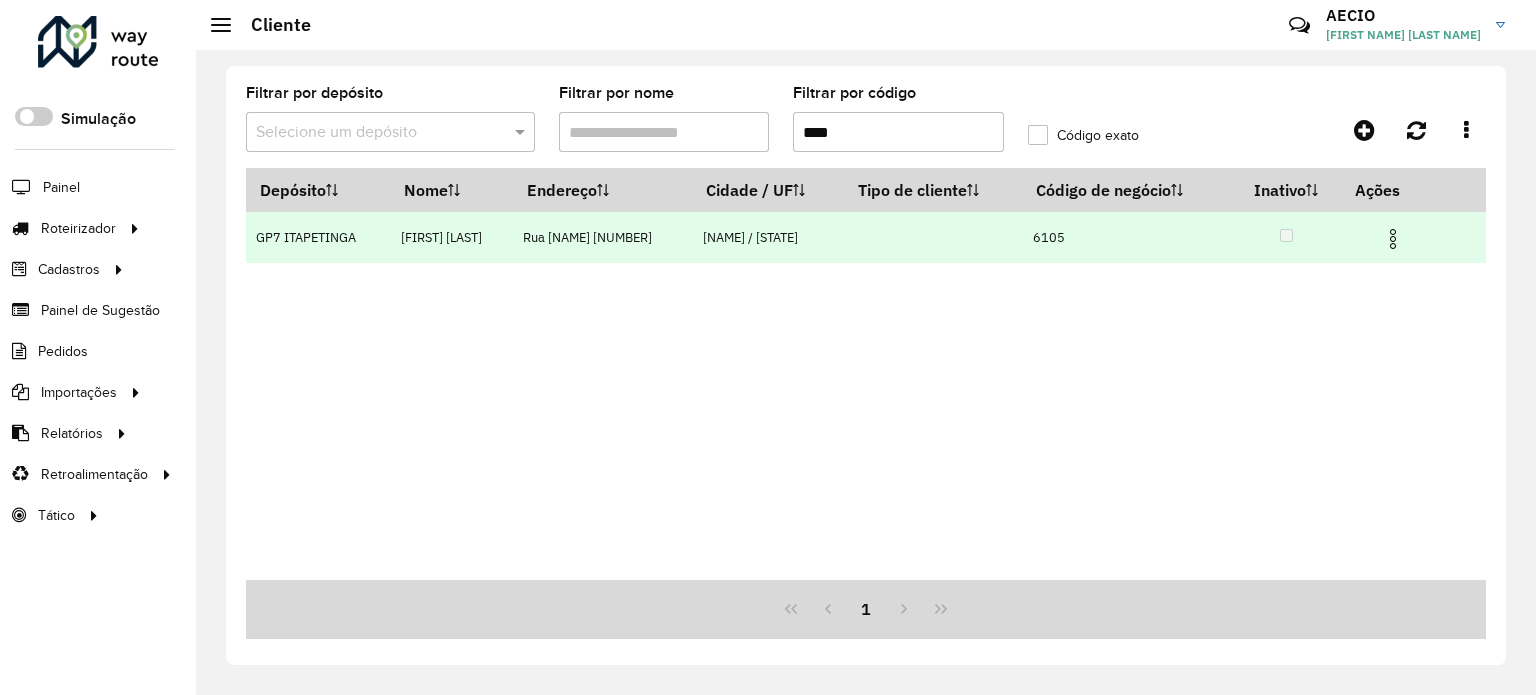 click at bounding box center [1393, 239] 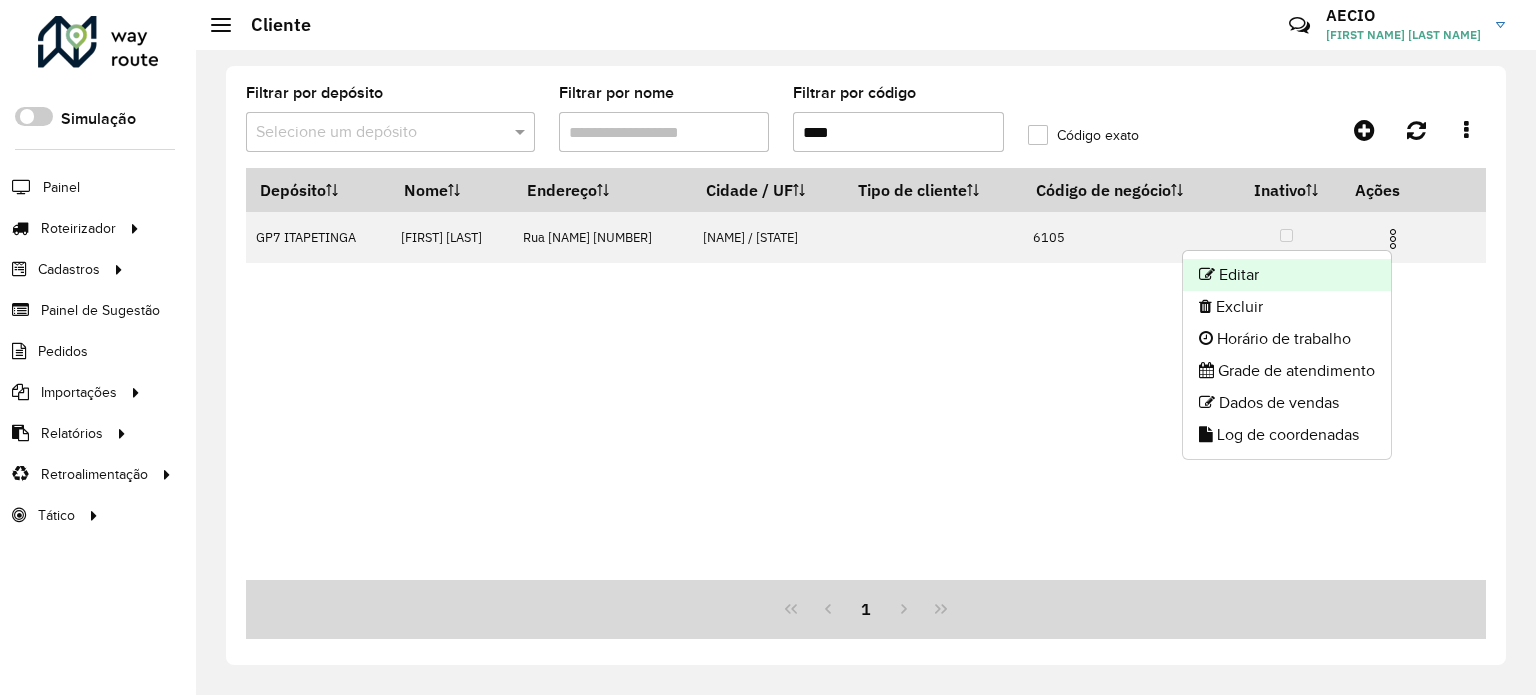click on "Editar" 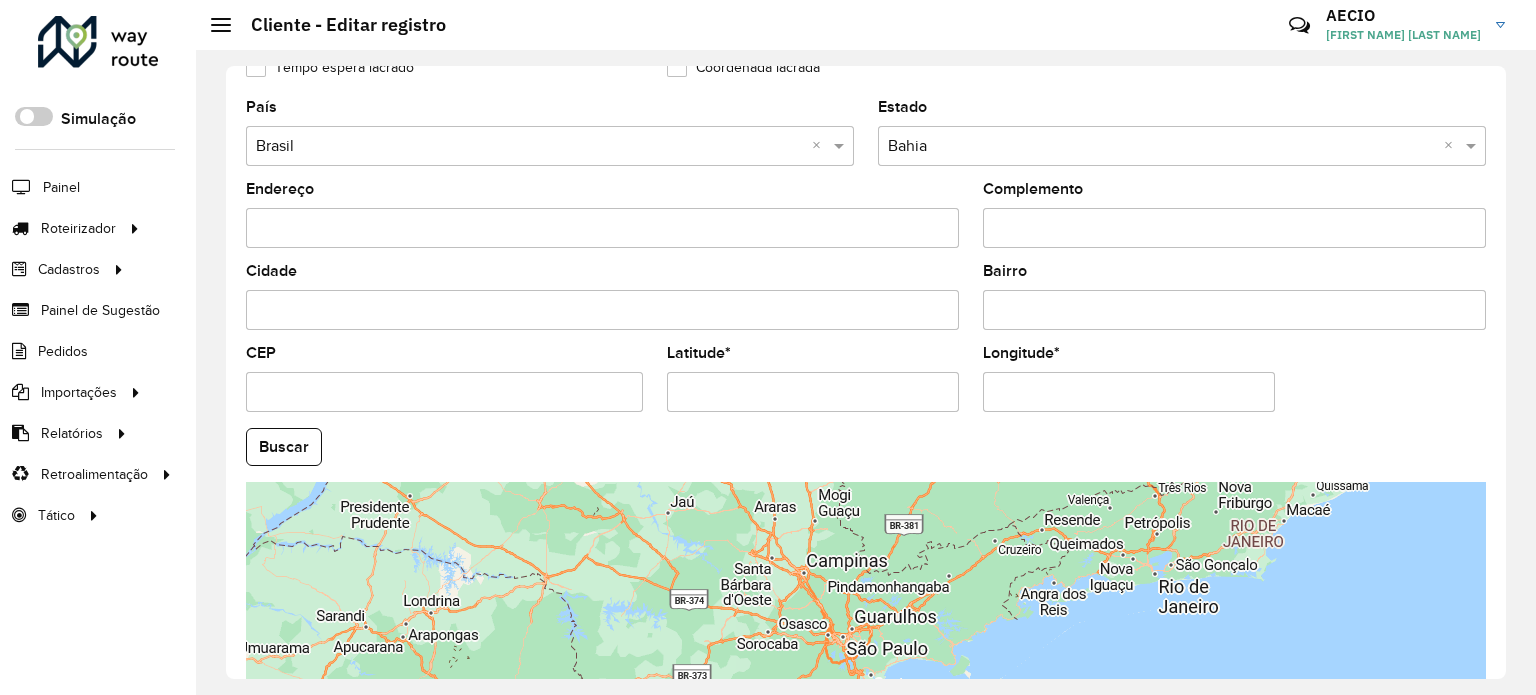 scroll, scrollTop: 784, scrollLeft: 0, axis: vertical 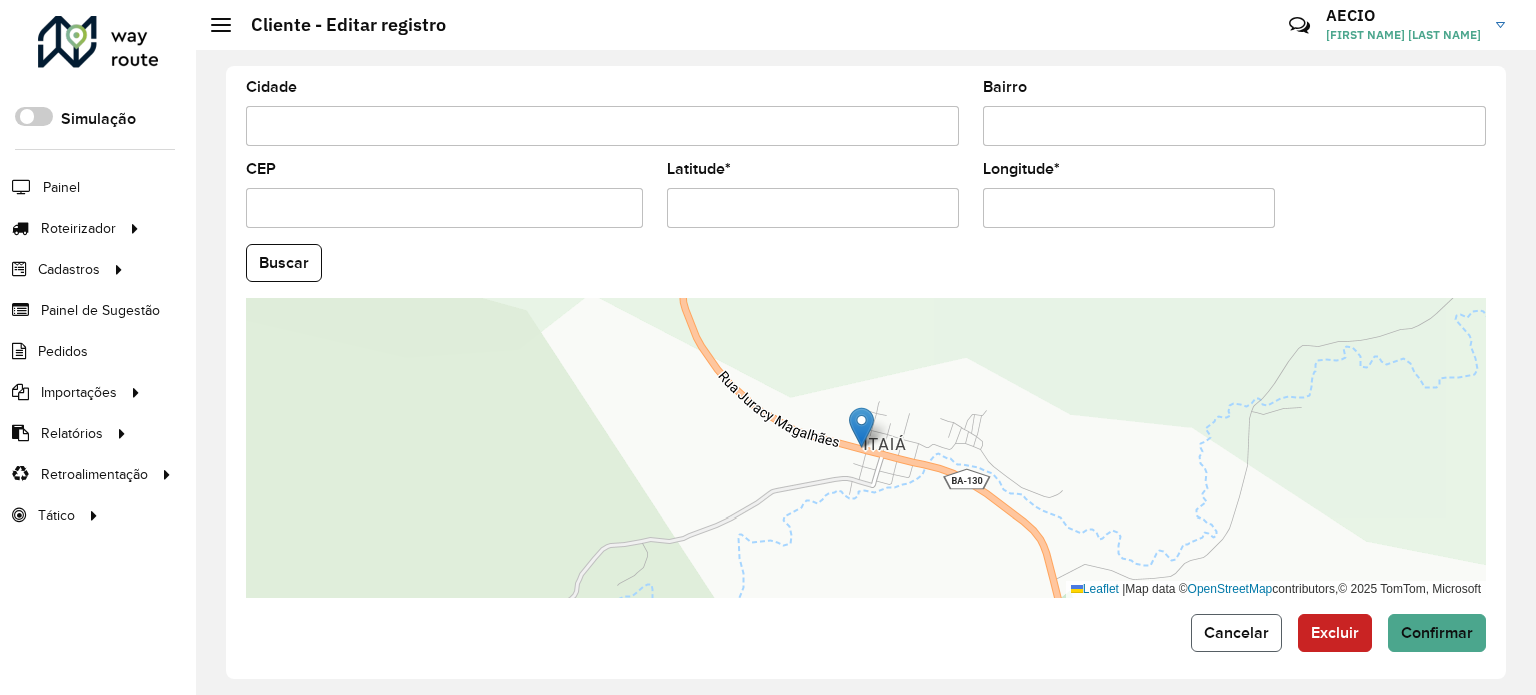 click on "Cancelar" 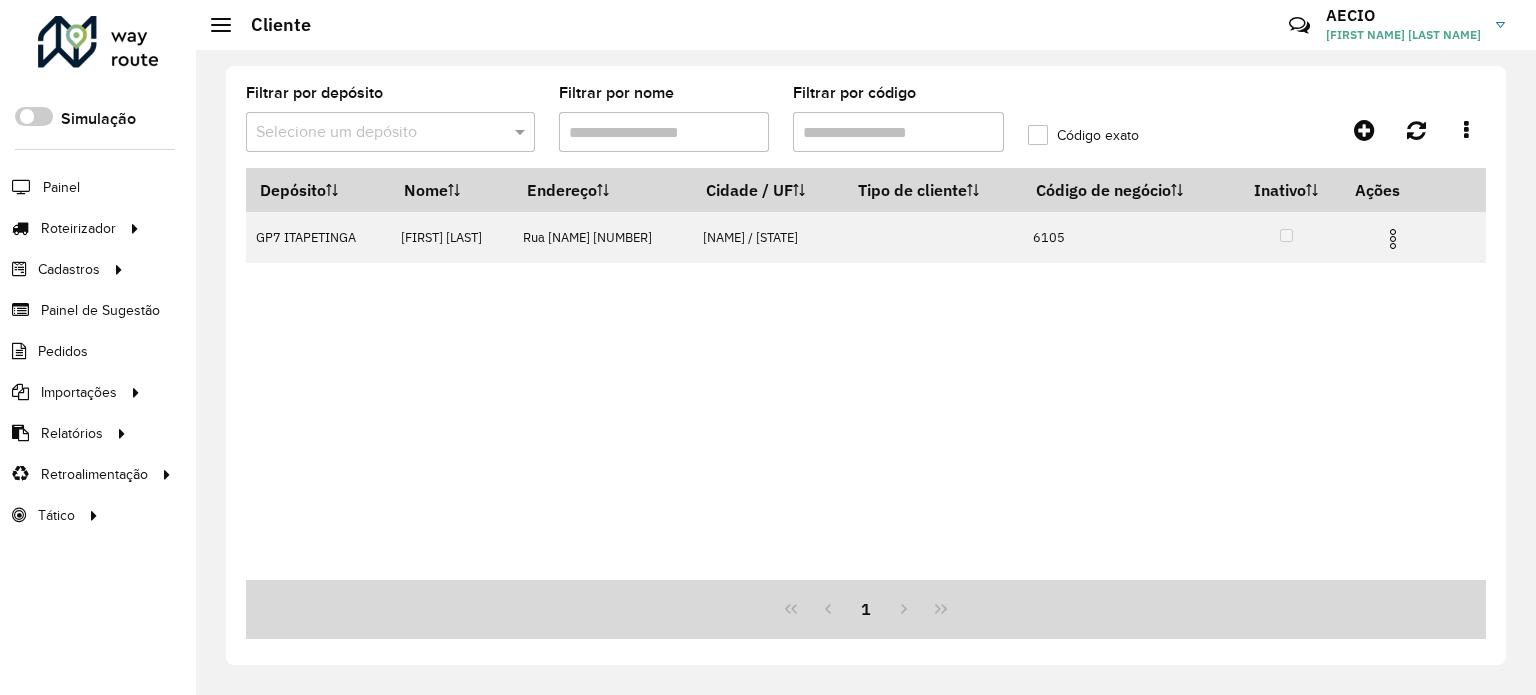 click on "Filtrar por código" at bounding box center [898, 132] 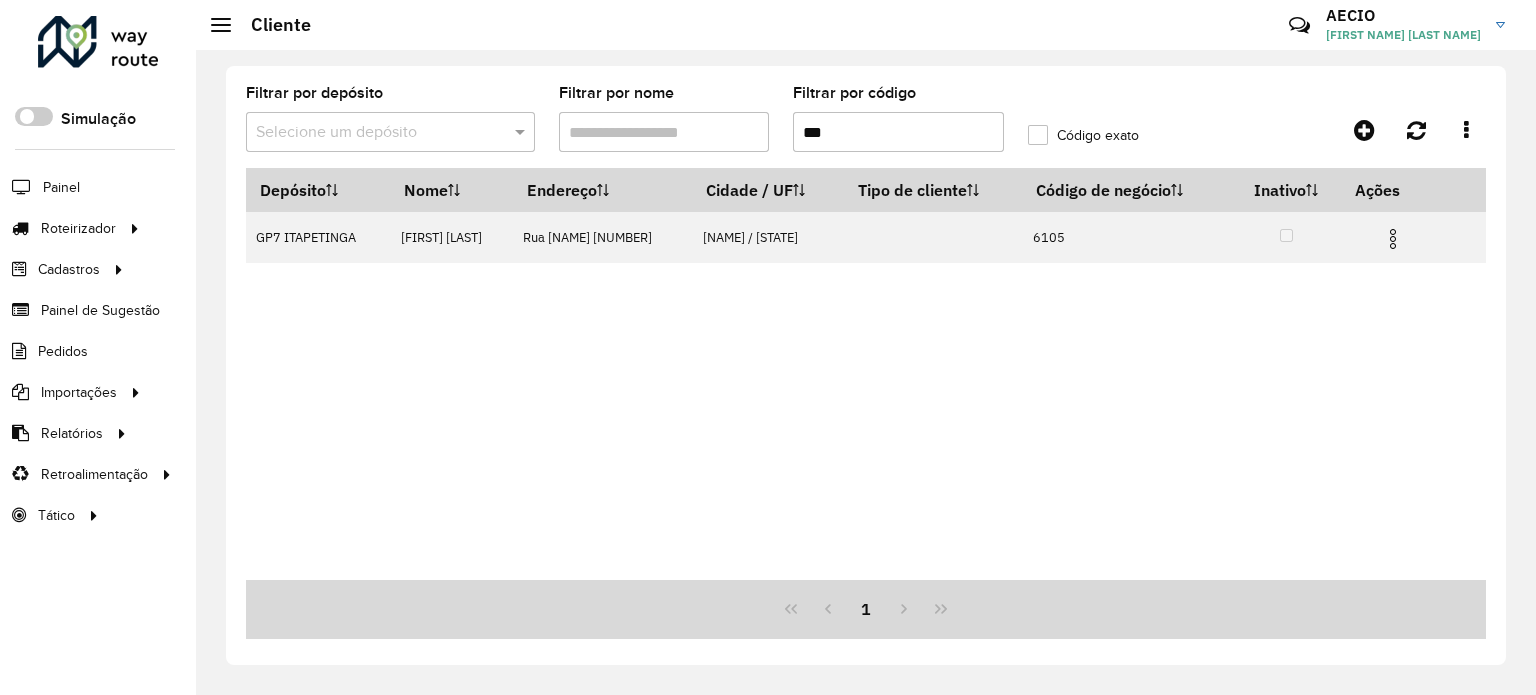 type on "***" 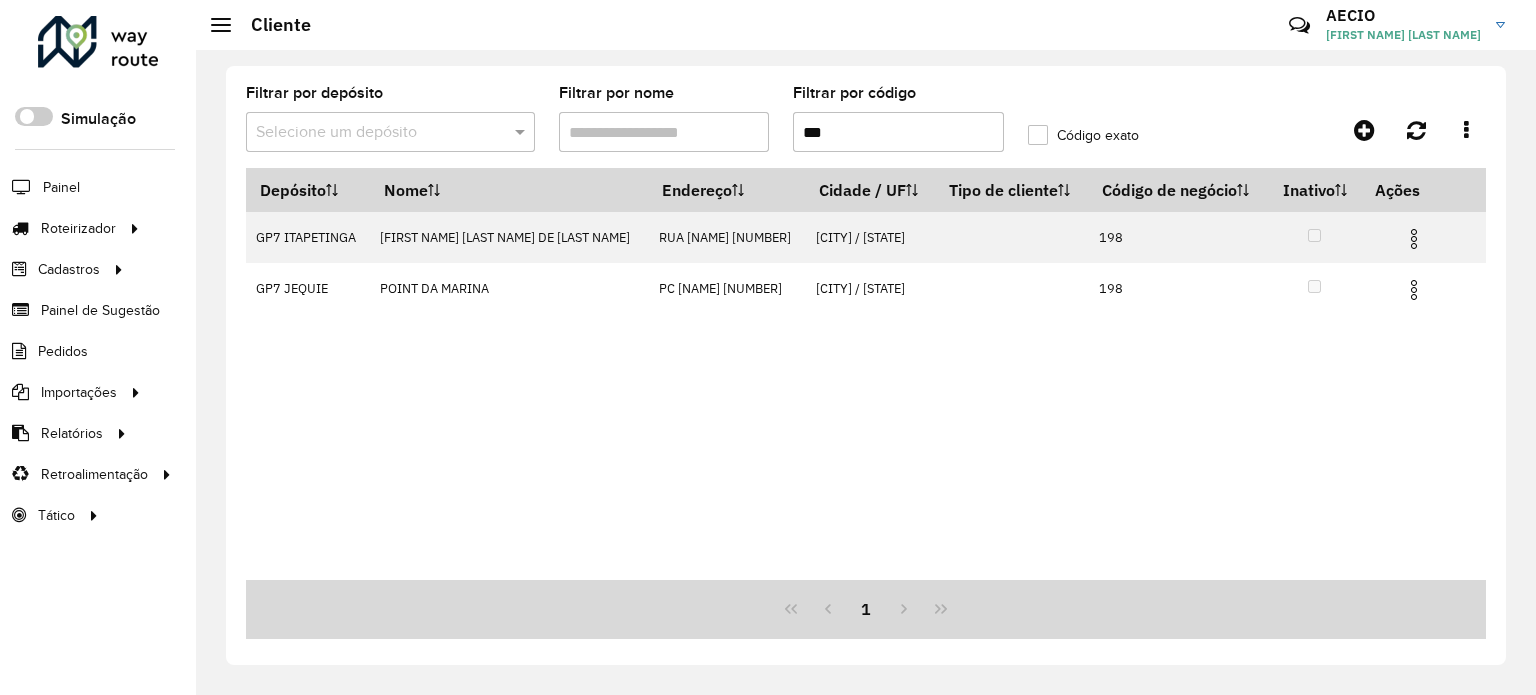 click on "Código exato" 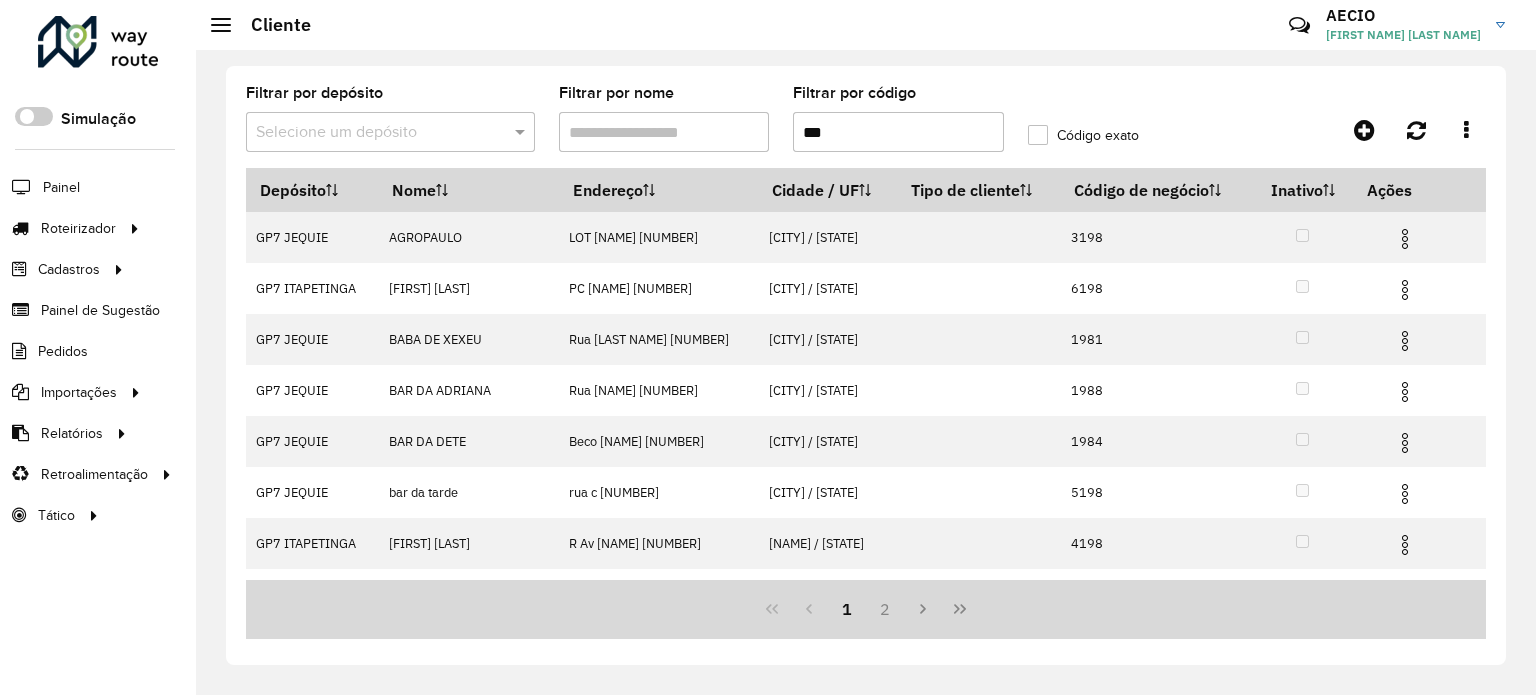 click at bounding box center (390, 132) 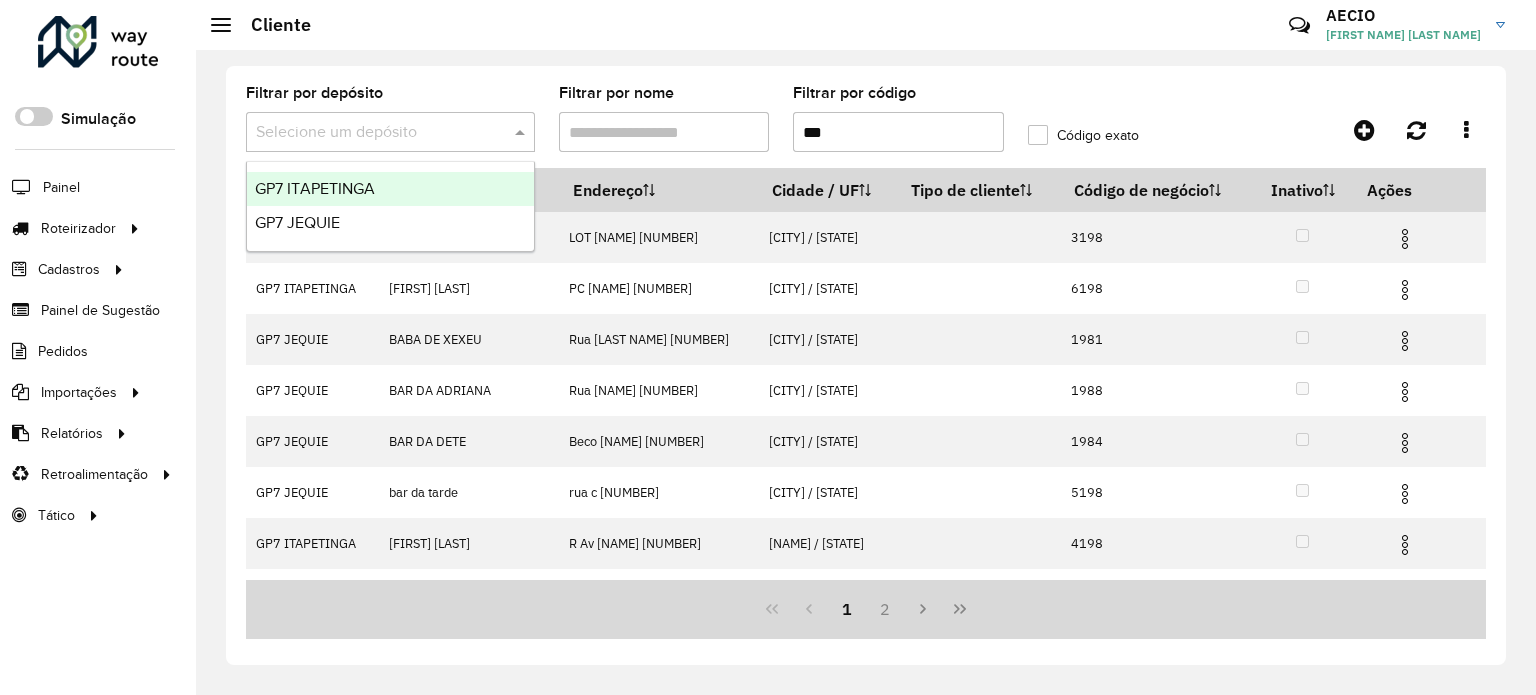 click on "GP7 ITAPETINGA" at bounding box center [315, 188] 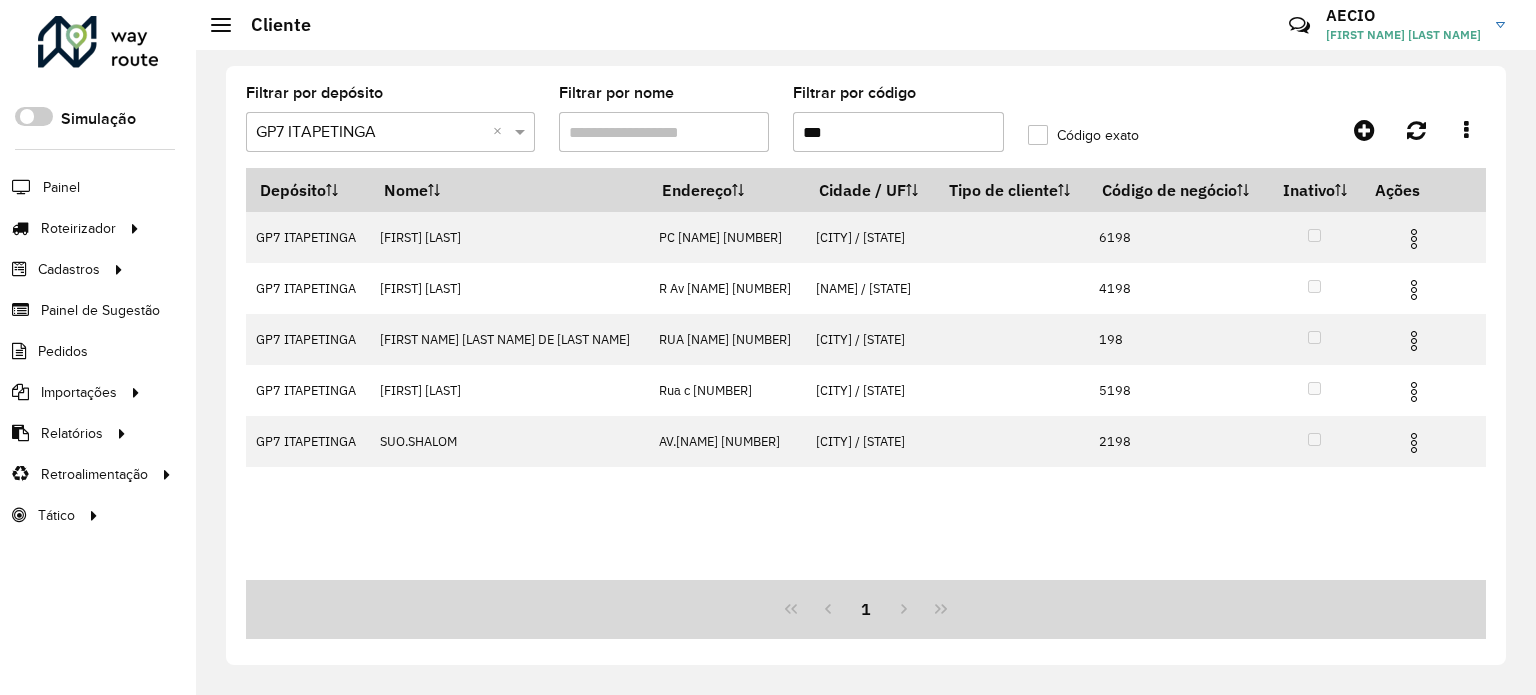 click on "Código exato" 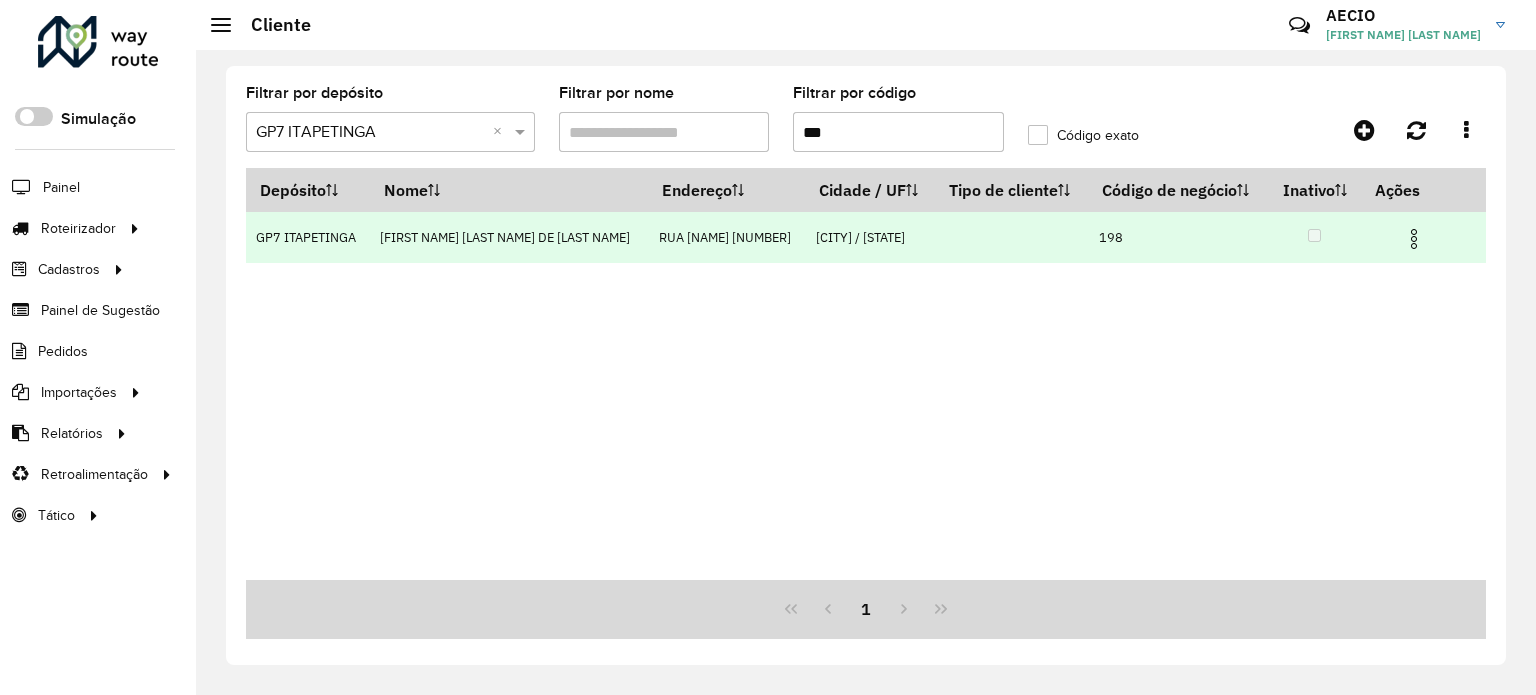 click at bounding box center [1414, 239] 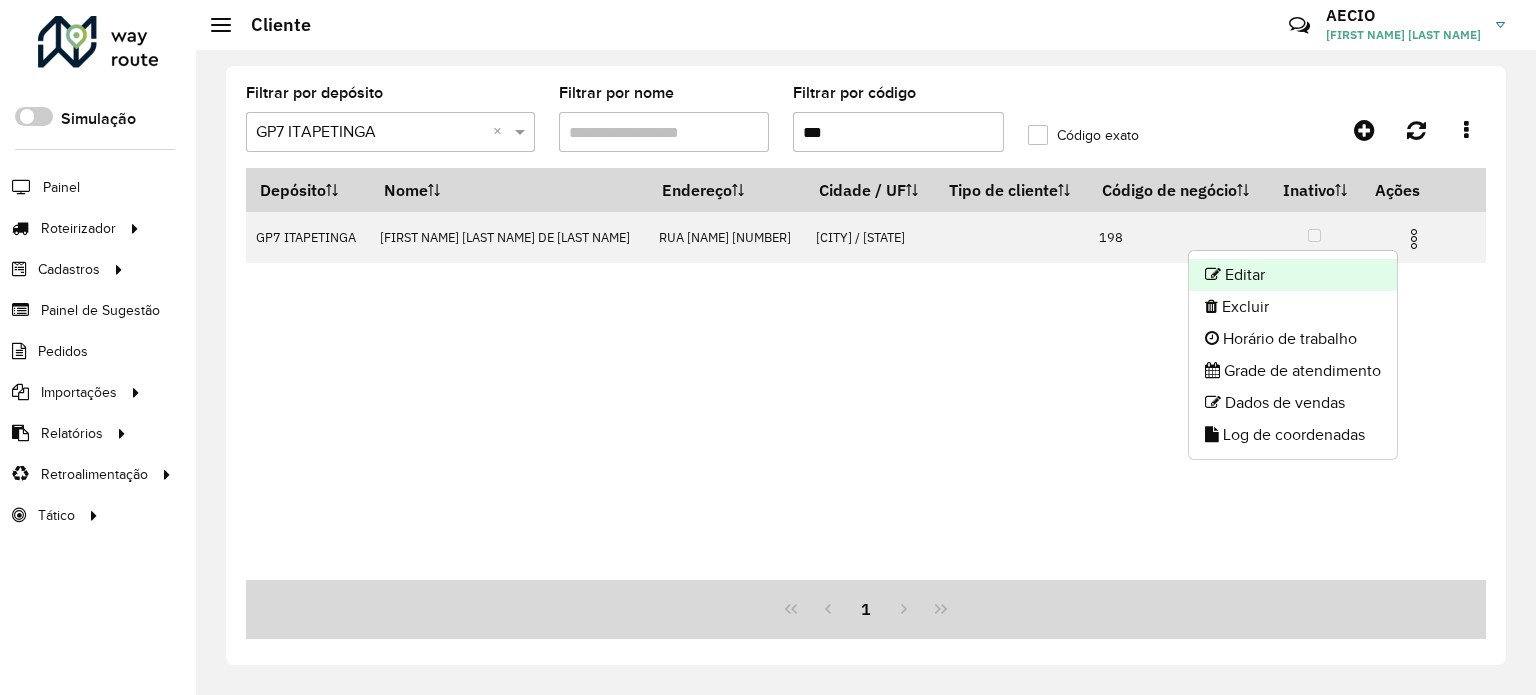 click on "Editar" 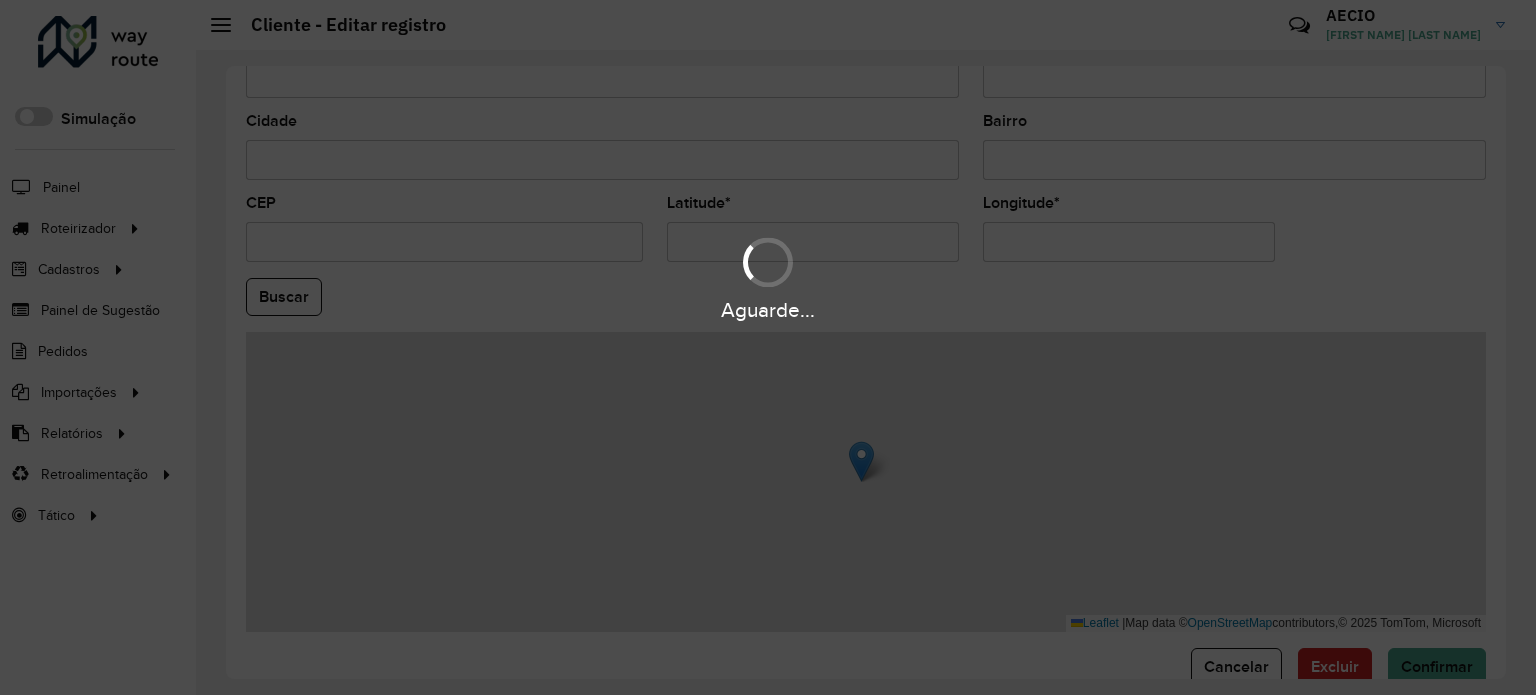 scroll, scrollTop: 784, scrollLeft: 0, axis: vertical 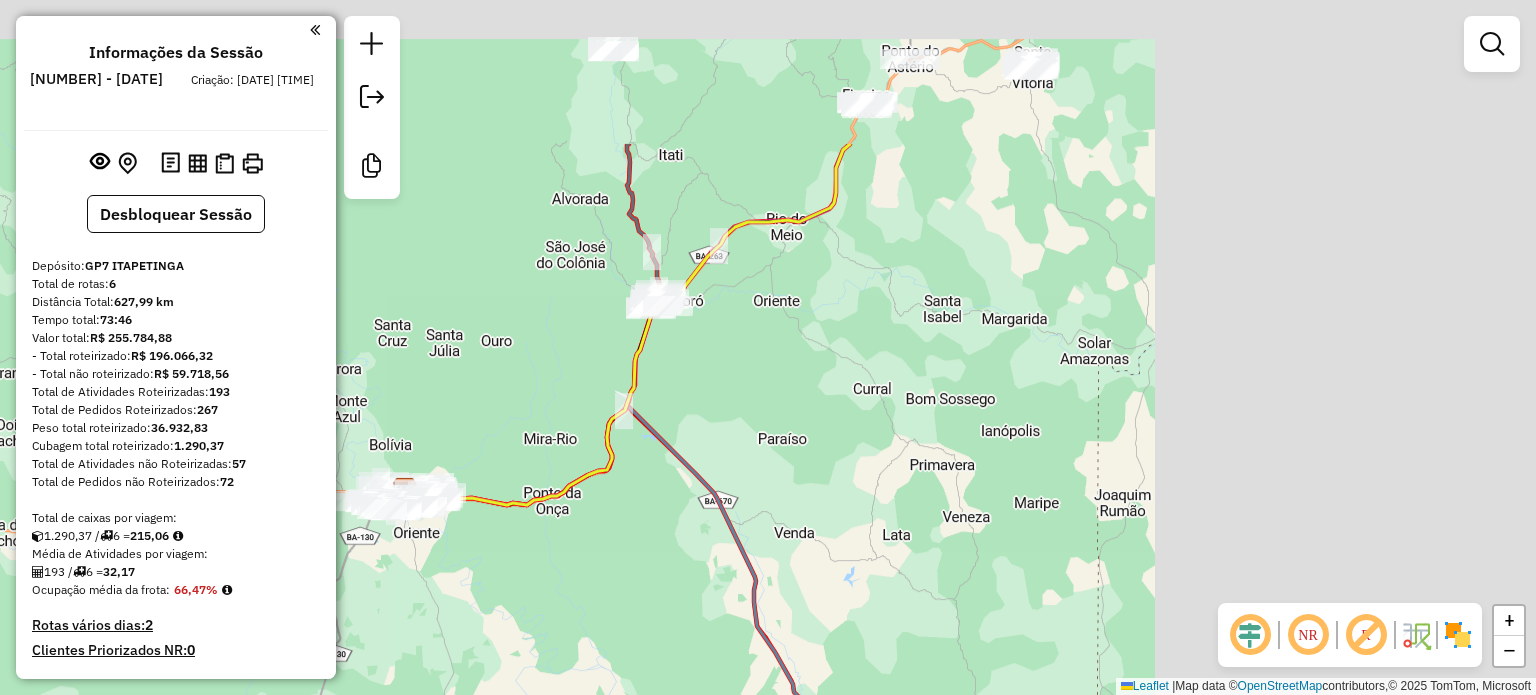 drag, startPoint x: 993, startPoint y: 325, endPoint x: 660, endPoint y: 353, distance: 334.1751 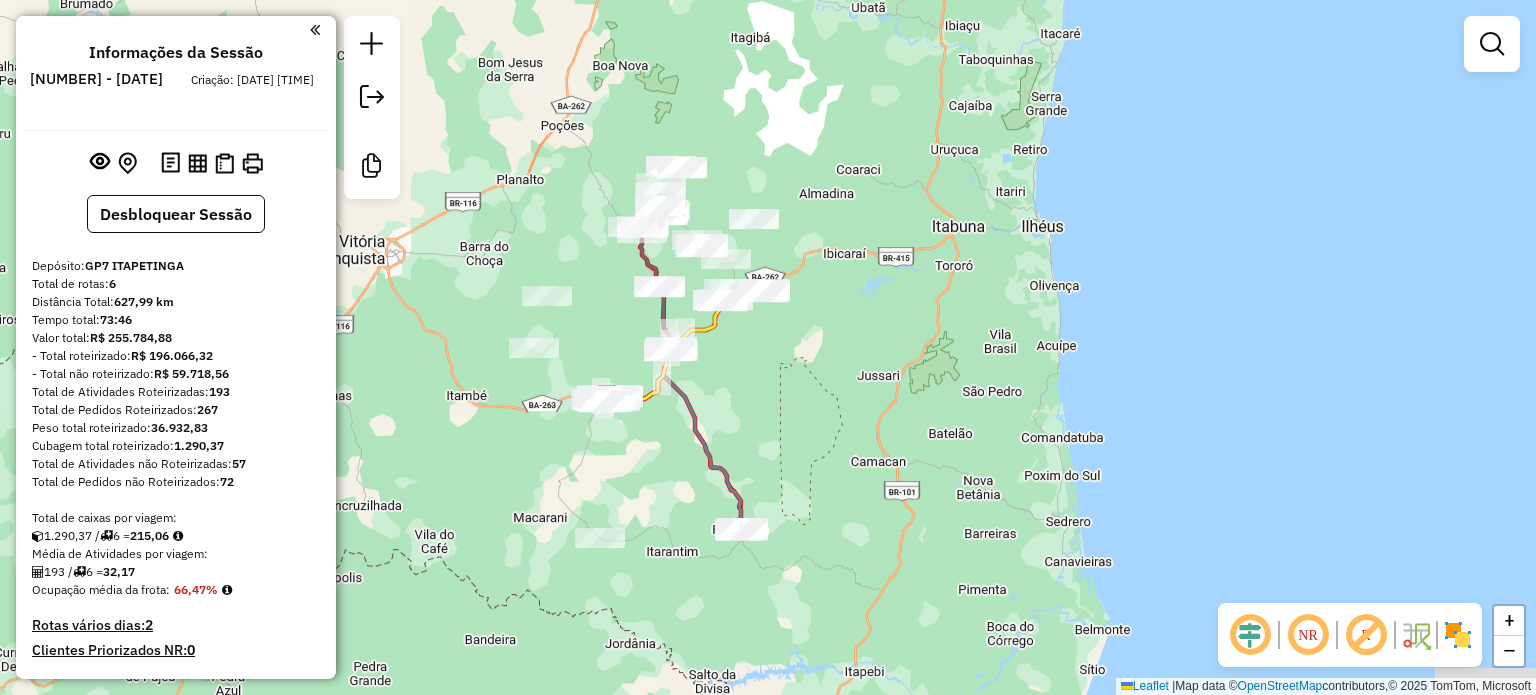 drag, startPoint x: 863, startPoint y: 219, endPoint x: 728, endPoint y: 383, distance: 212.41704 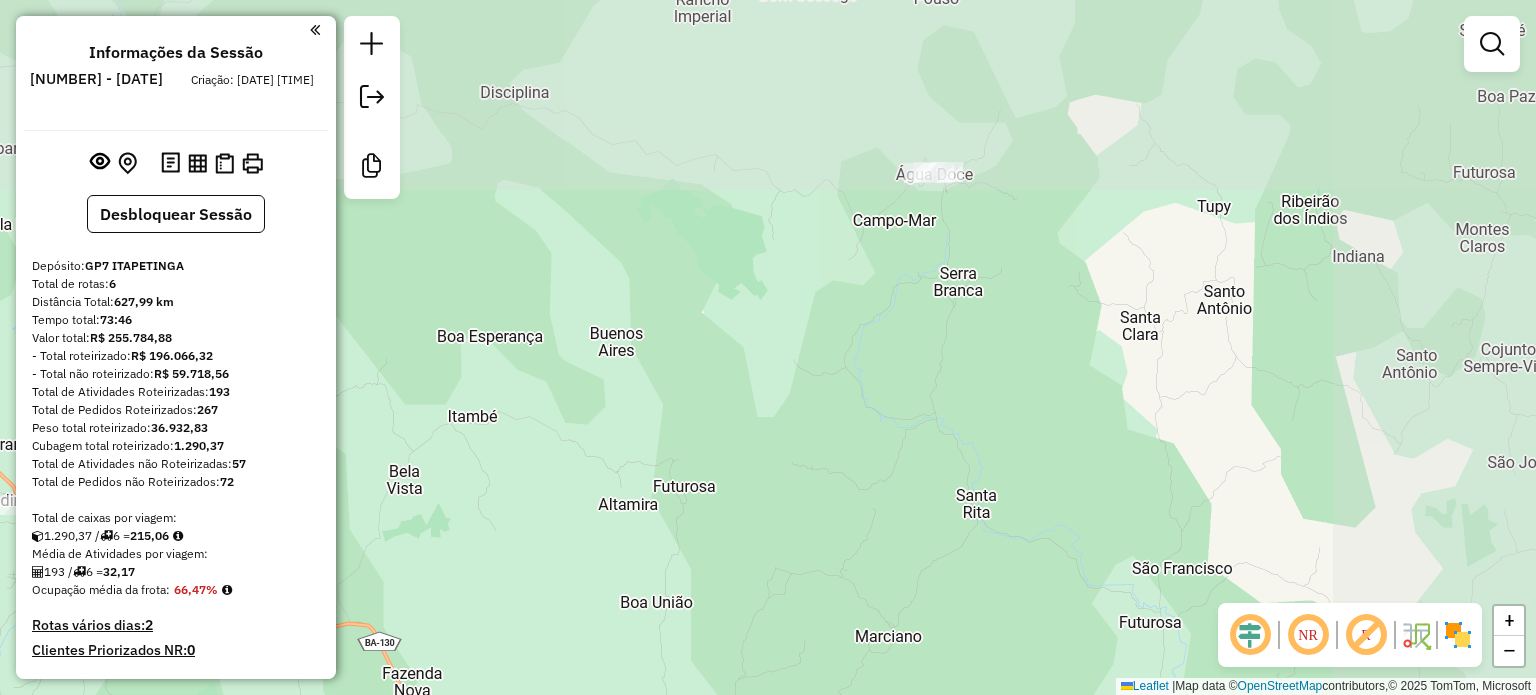 drag, startPoint x: 1009, startPoint y: 191, endPoint x: 678, endPoint y: 477, distance: 437.44373 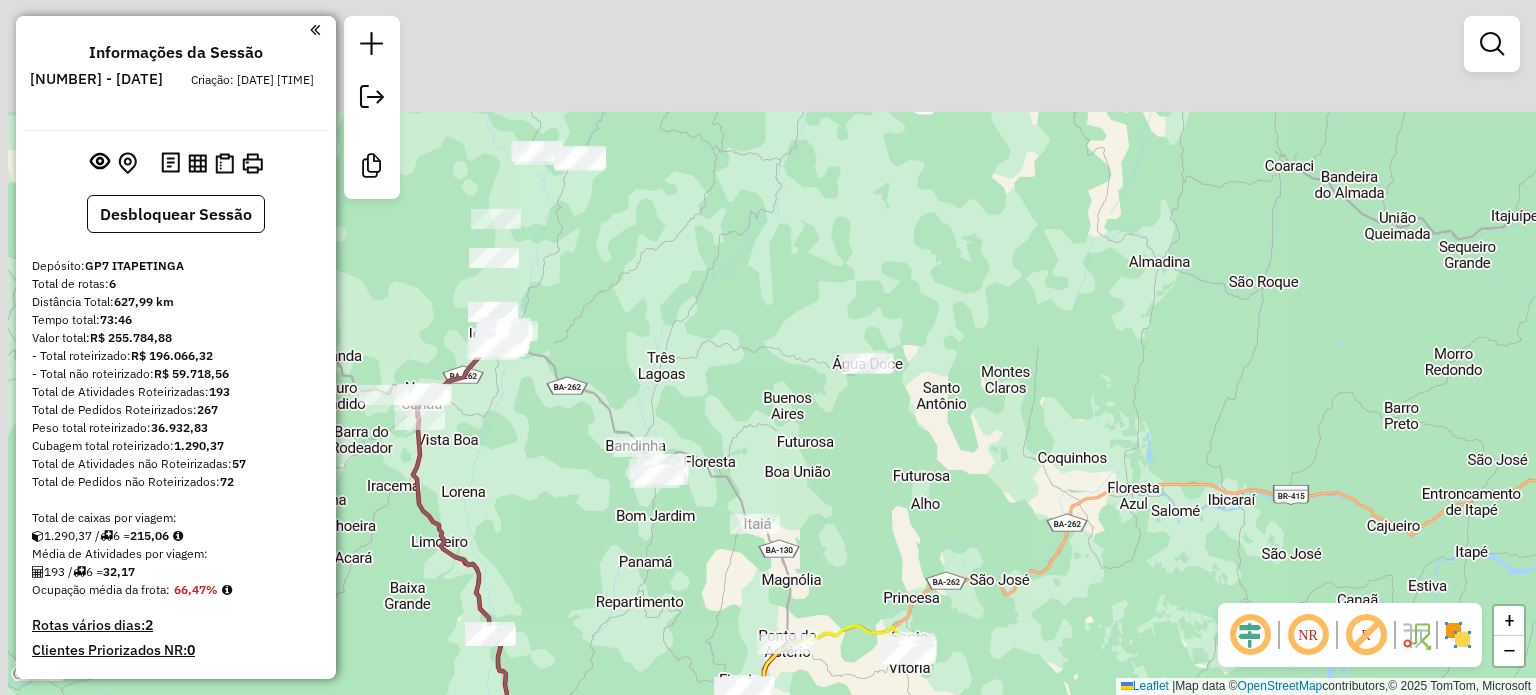 drag, startPoint x: 653, startPoint y: 299, endPoint x: 662, endPoint y: 355, distance: 56.718605 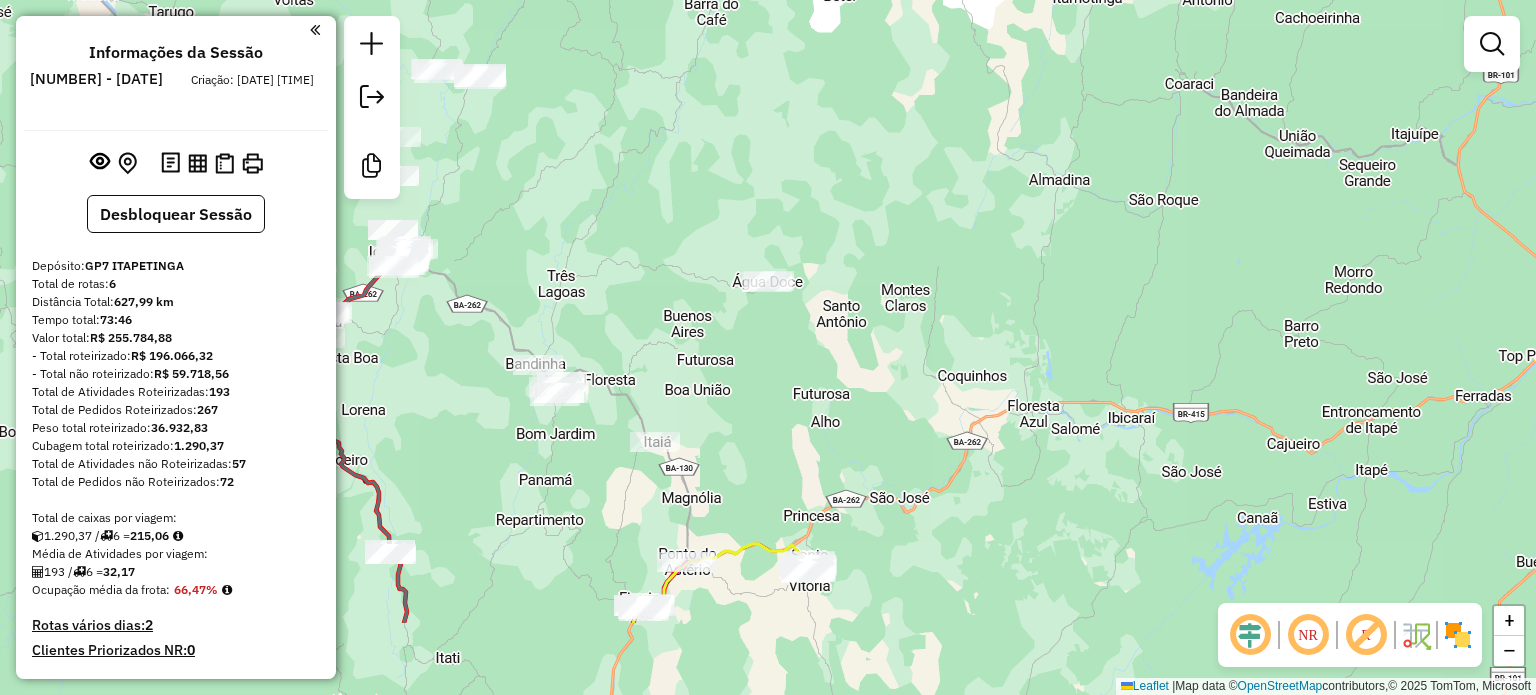 drag, startPoint x: 968, startPoint y: 315, endPoint x: 828, endPoint y: 167, distance: 203.72531 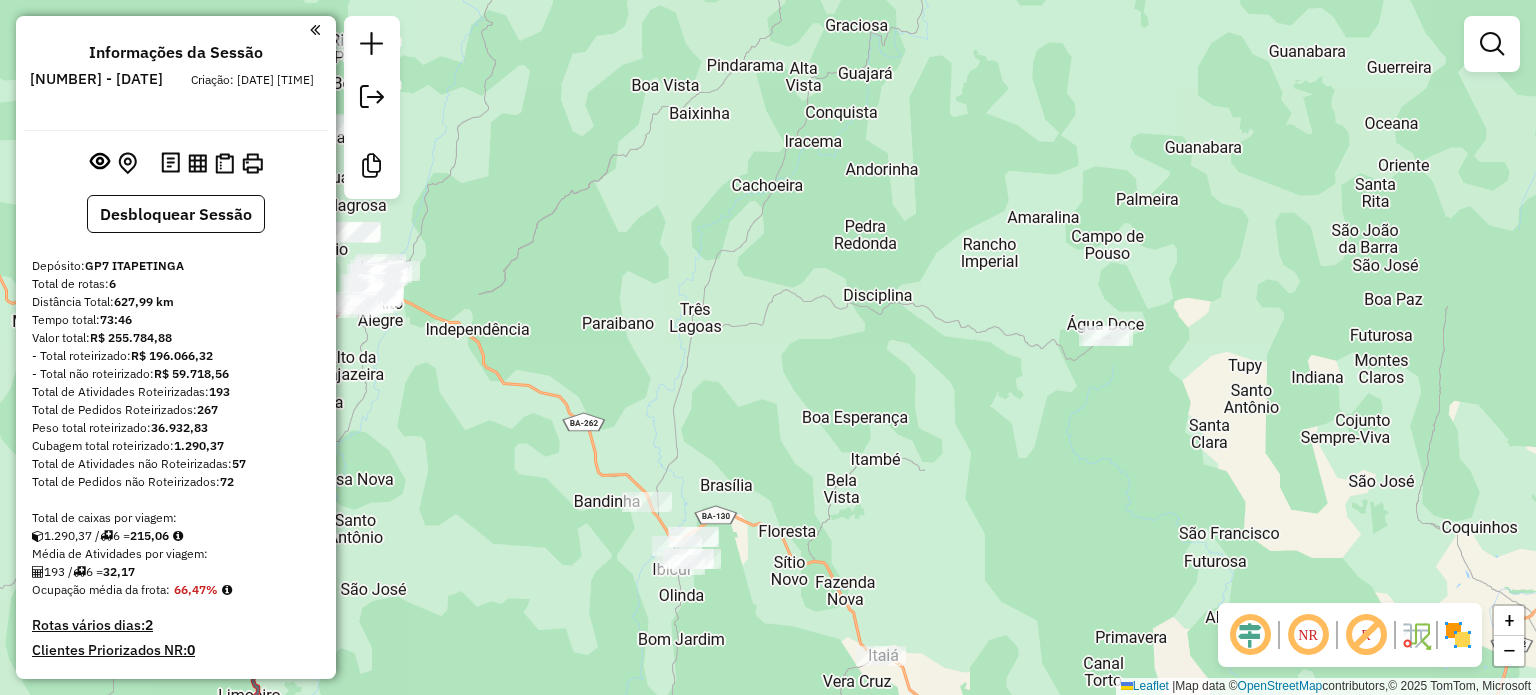 drag, startPoint x: 620, startPoint y: 333, endPoint x: 858, endPoint y: 457, distance: 268.36542 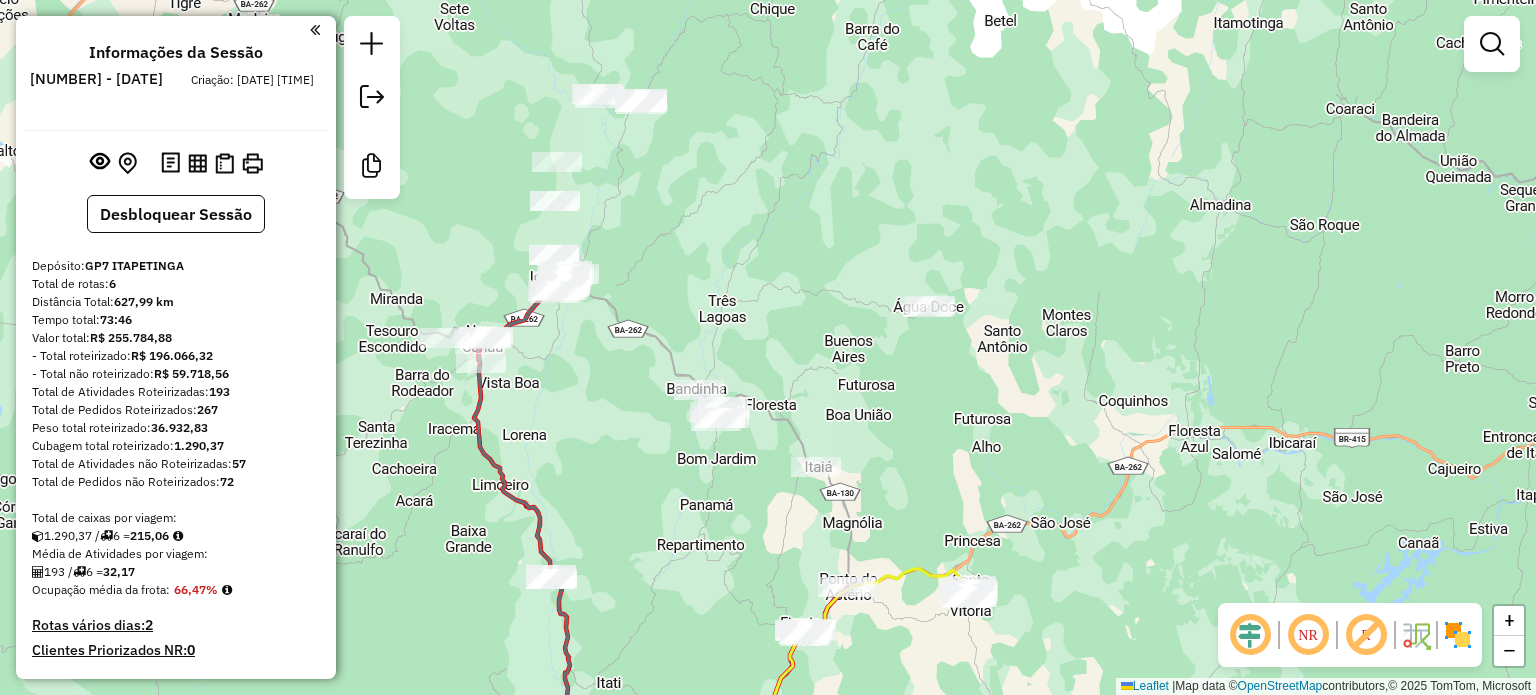 drag, startPoint x: 808, startPoint y: 459, endPoint x: 829, endPoint y: 419, distance: 45.17743 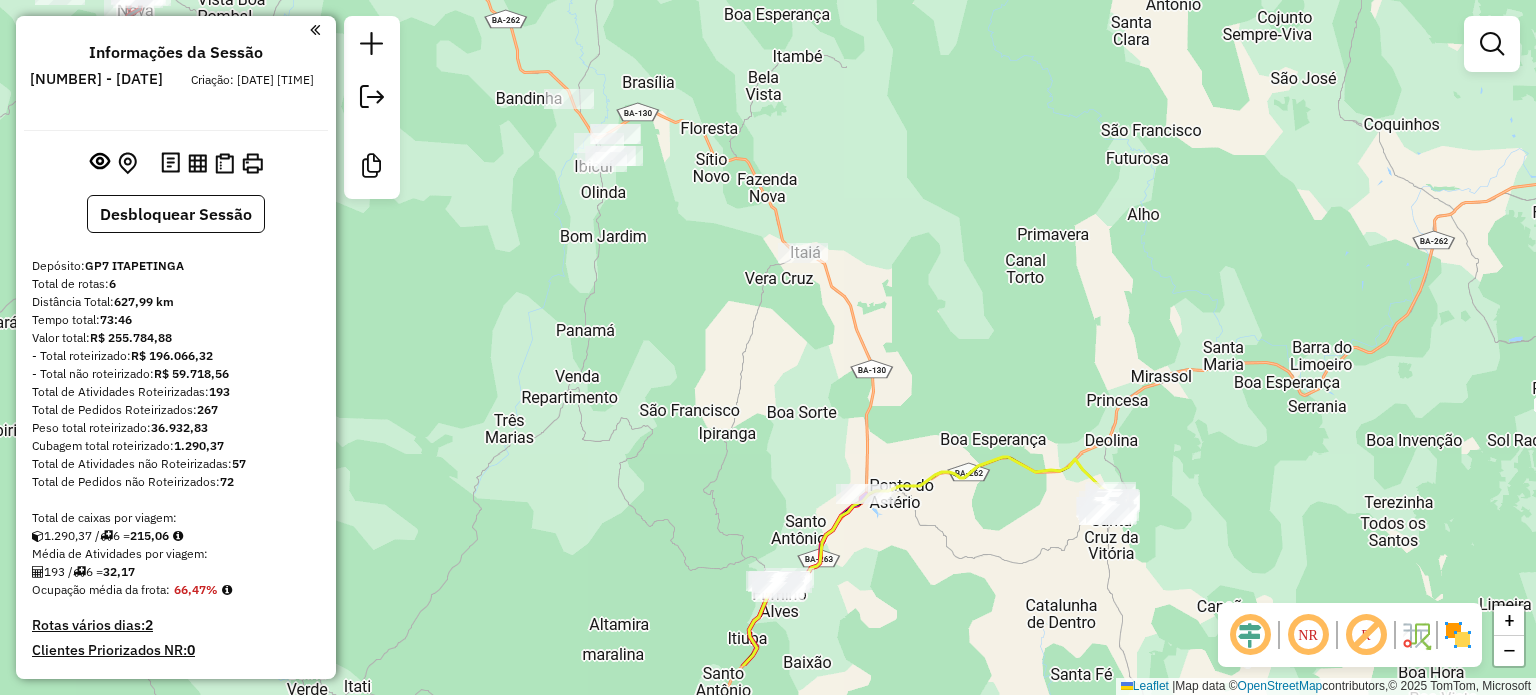 drag, startPoint x: 750, startPoint y: 460, endPoint x: 756, endPoint y: 404, distance: 56.32051 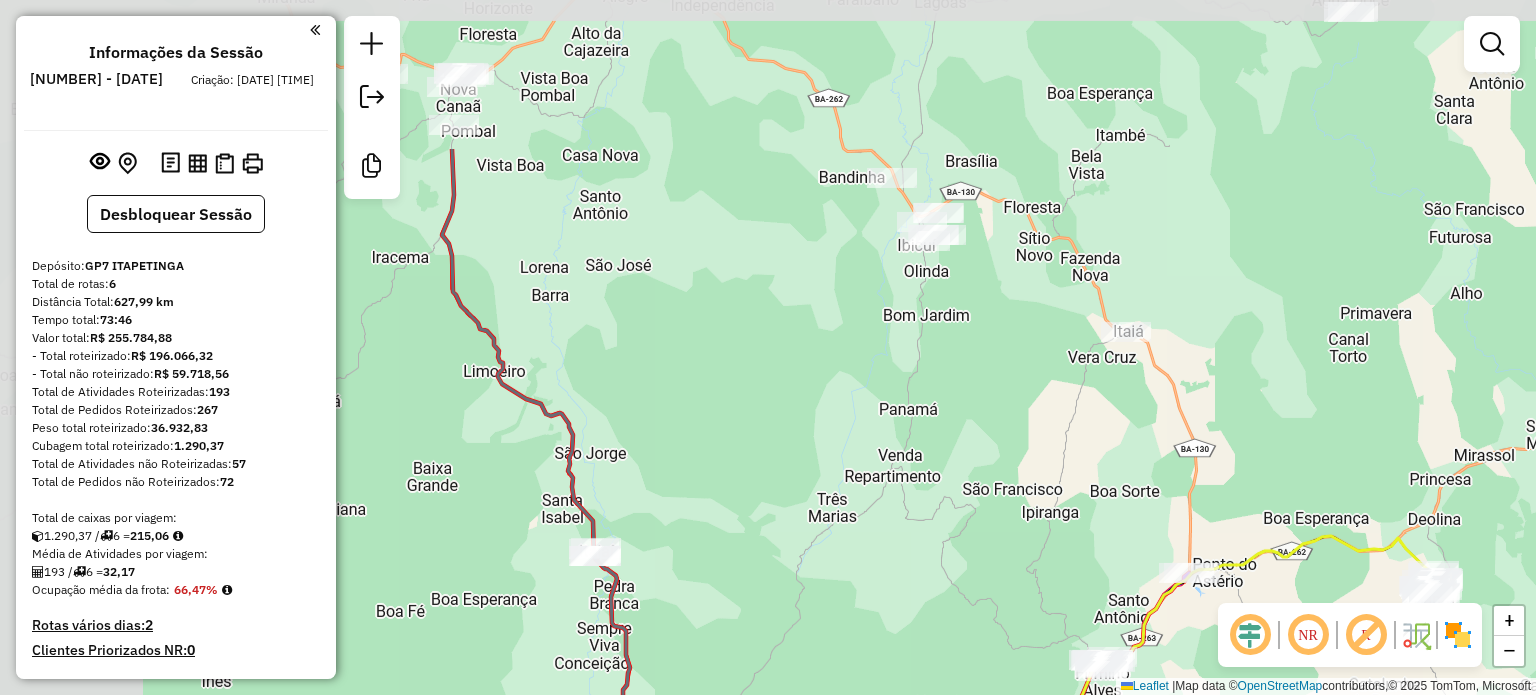drag, startPoint x: 716, startPoint y: 174, endPoint x: 929, endPoint y: 363, distance: 284.76306 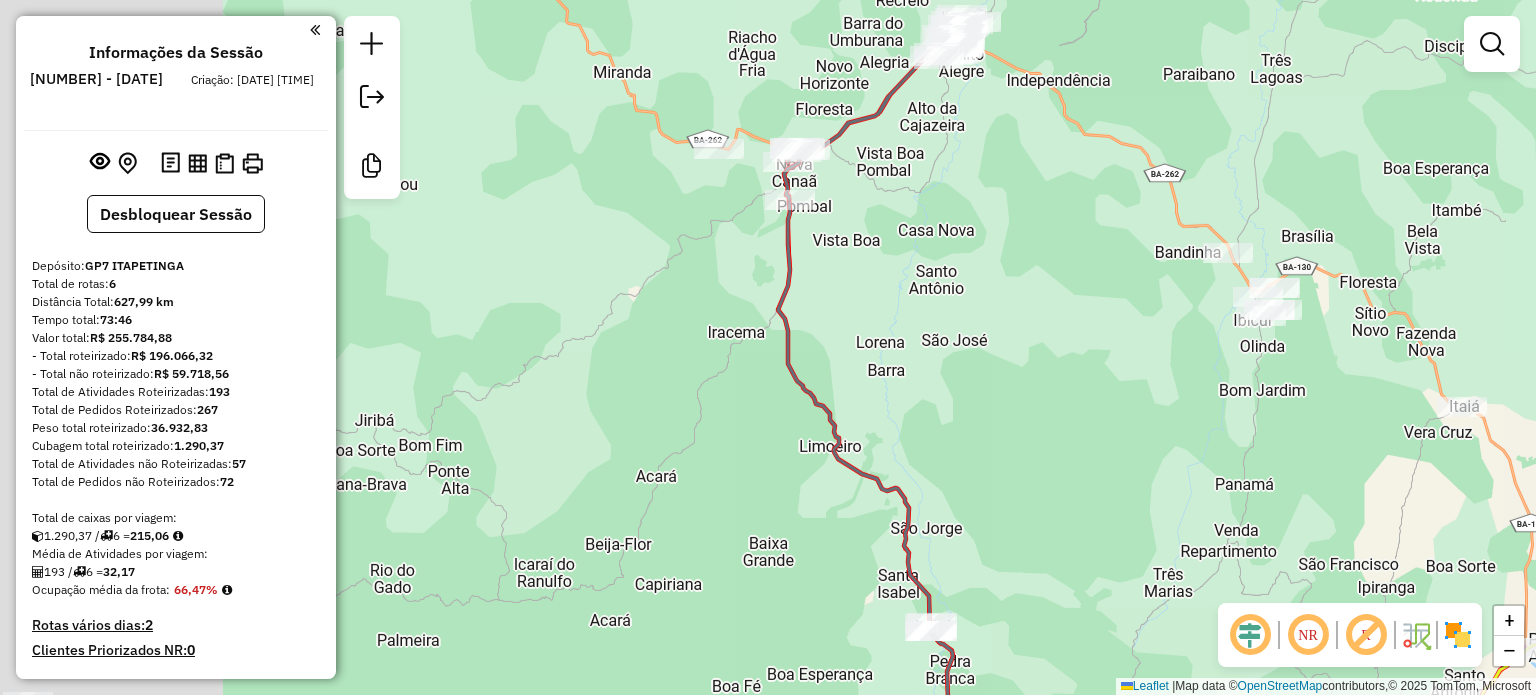drag, startPoint x: 604, startPoint y: 175, endPoint x: 931, endPoint y: 259, distance: 337.61664 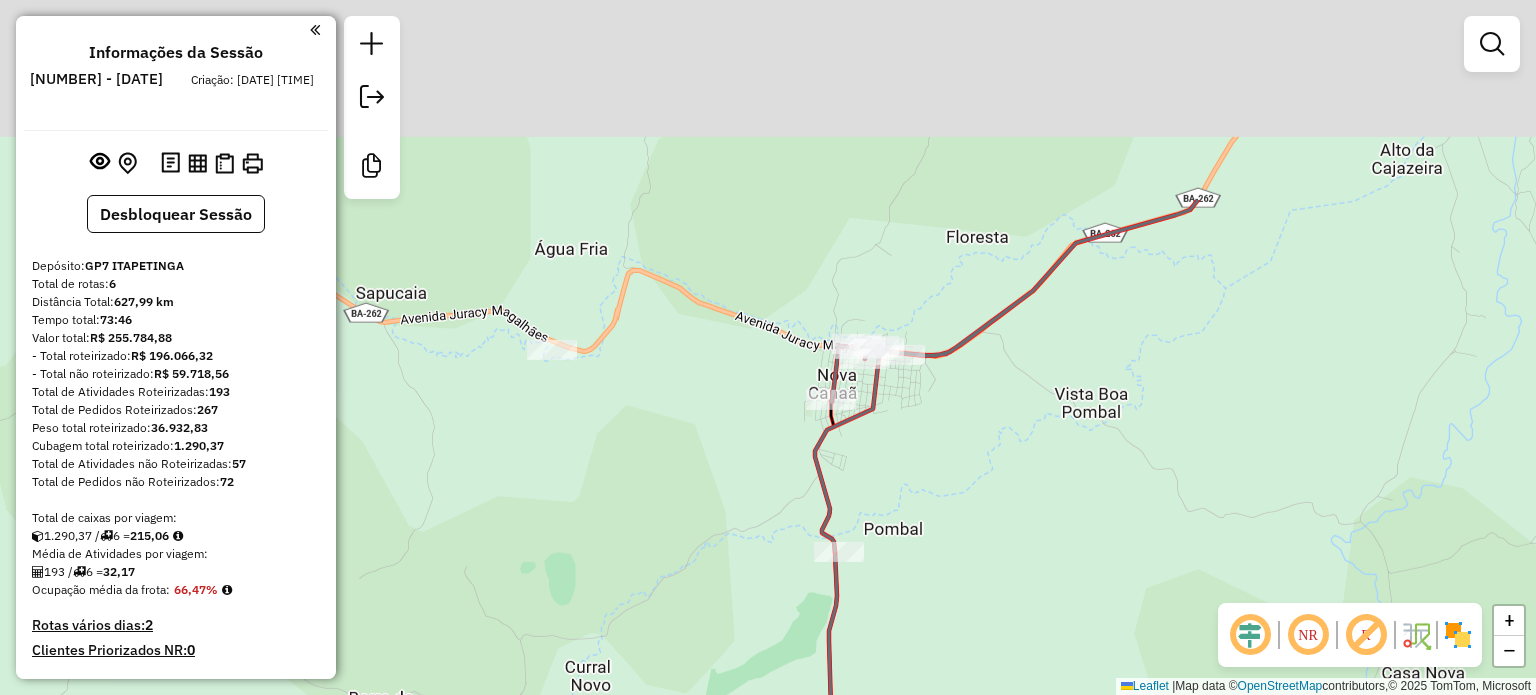 drag, startPoint x: 722, startPoint y: 159, endPoint x: 746, endPoint y: 461, distance: 302.95215 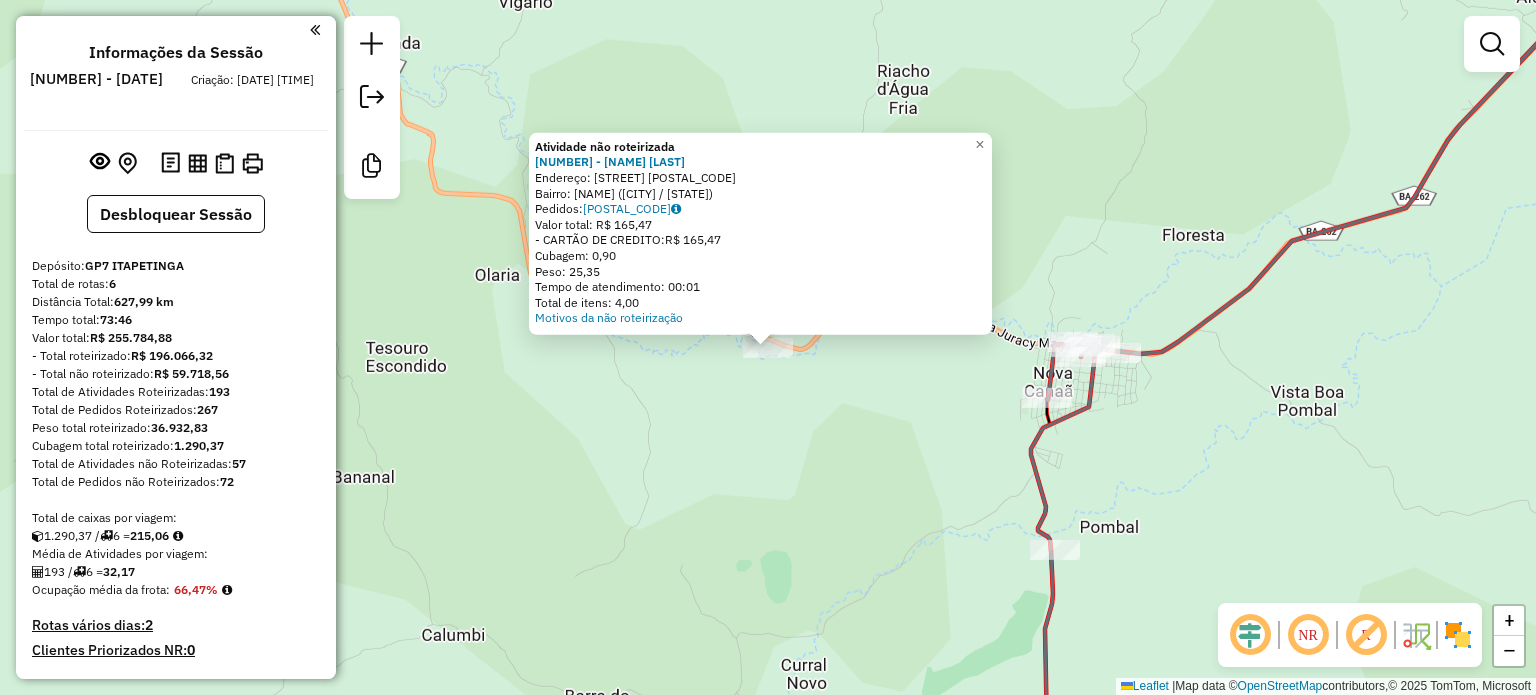 click on "Atividade não roteirizada [NUMBER] - [NAME] [LAST]  Endereço: [STREET] [POSTAL_CODE]   Bairro: [NAME] ([NAME] / [STATE])   Pedidos:  [ORDER_ID]   Valor total: [CURRENCY] [PRICE]   - [PAYMENT_METHOD]:  [CURRENCY] [PRICE]   Cubagem: [WEIGHT]   Peso: [WEIGHT]   Tempo de atendimento: [TIME]   Total de itens: [ITEMS]  Motivos da não roteirização × Janela de atendimento Grade de atendimento Capacidade Transportadoras Veículos Cliente Pedidos  Rotas Selecione os dias de semana para filtrar as janelas de atendimento  Seg   Ter   Qua   Qui   Sex   Sáb   Dom  Informe o período da janela de atendimento: De: Até:  Filtrar exatamente a janela do cliente  Considerar janela de atendimento padrão  Selecione os dias de semana para filtrar as grades de atendimento  Seg   Ter   Qua   Qui   Sex   Sáb   Dom   Considerar clientes sem dia de atendimento cadastrado  Clientes fora do dia de atendimento selecionado Filtrar as atividades entre os valores definidos abaixo:  Peso mínimo:   Peso máximo:   Cubagem mínima:   Cubagem máxima:  De:   Até:  +" 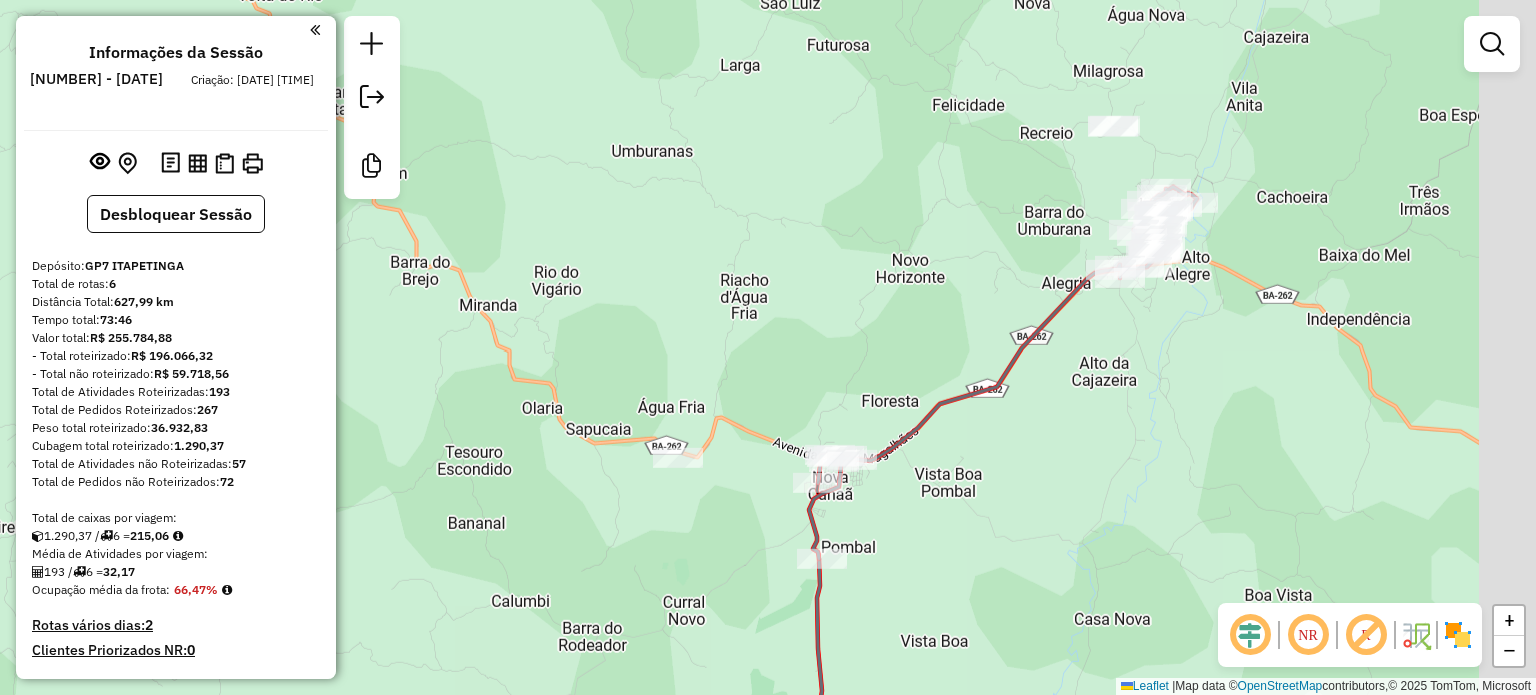drag, startPoint x: 1212, startPoint y: 463, endPoint x: 989, endPoint y: 539, distance: 235.59499 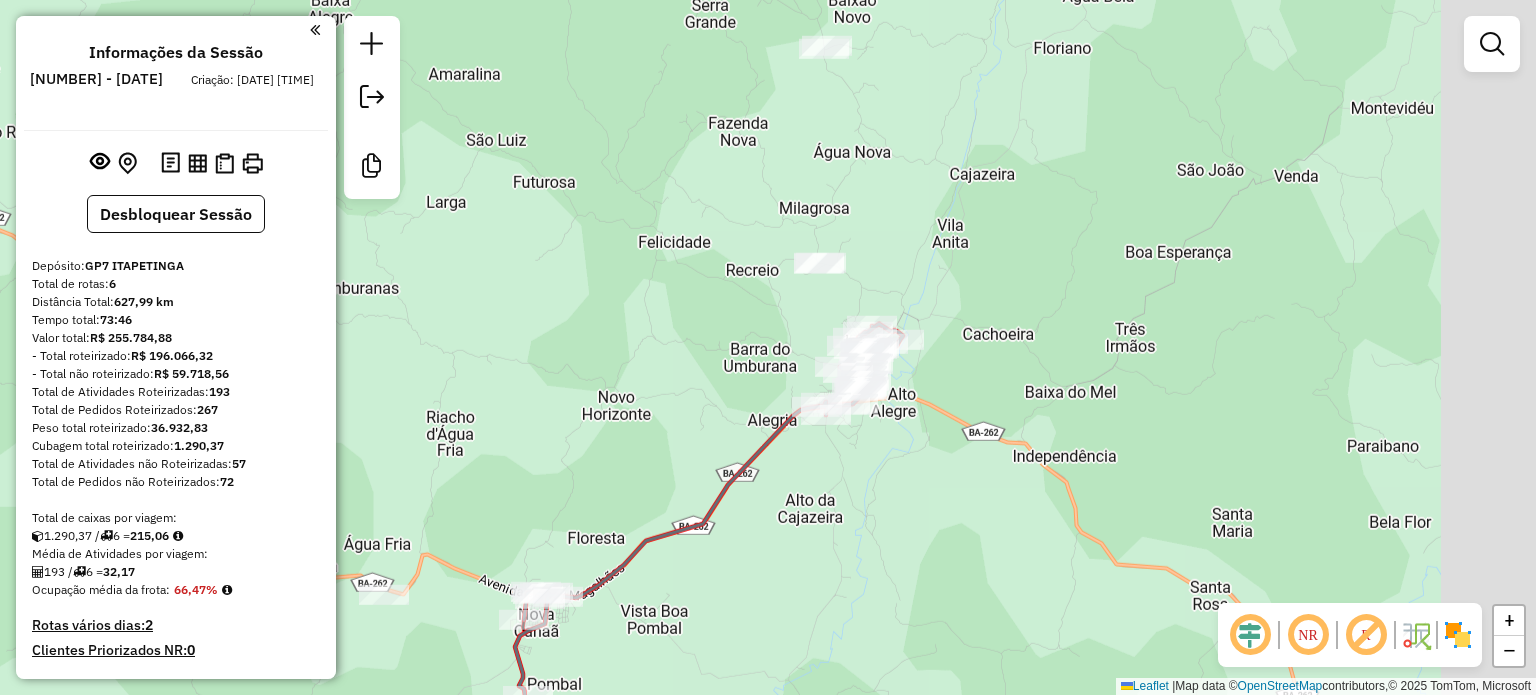 drag, startPoint x: 1197, startPoint y: 351, endPoint x: 787, endPoint y: 493, distance: 433.89398 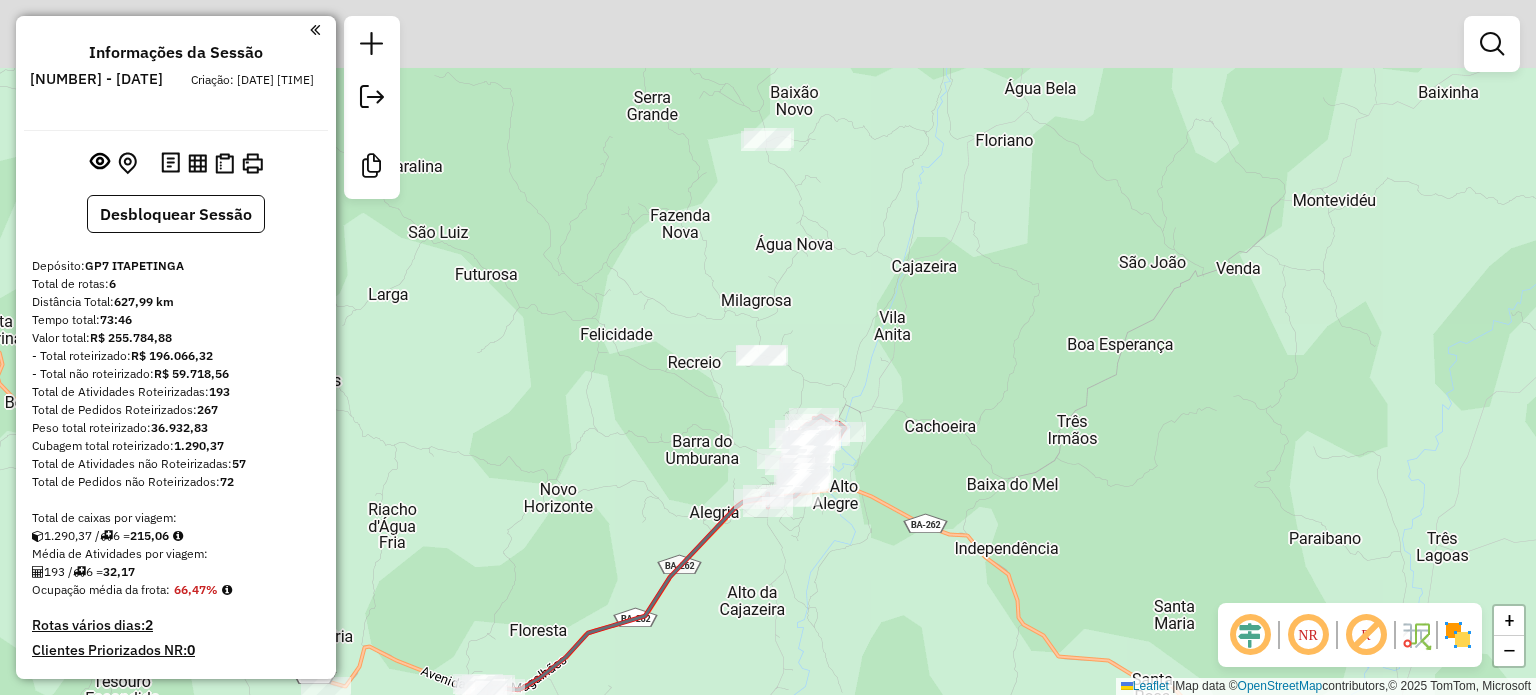 drag, startPoint x: 789, startPoint y: 164, endPoint x: 789, endPoint y: 223, distance: 59 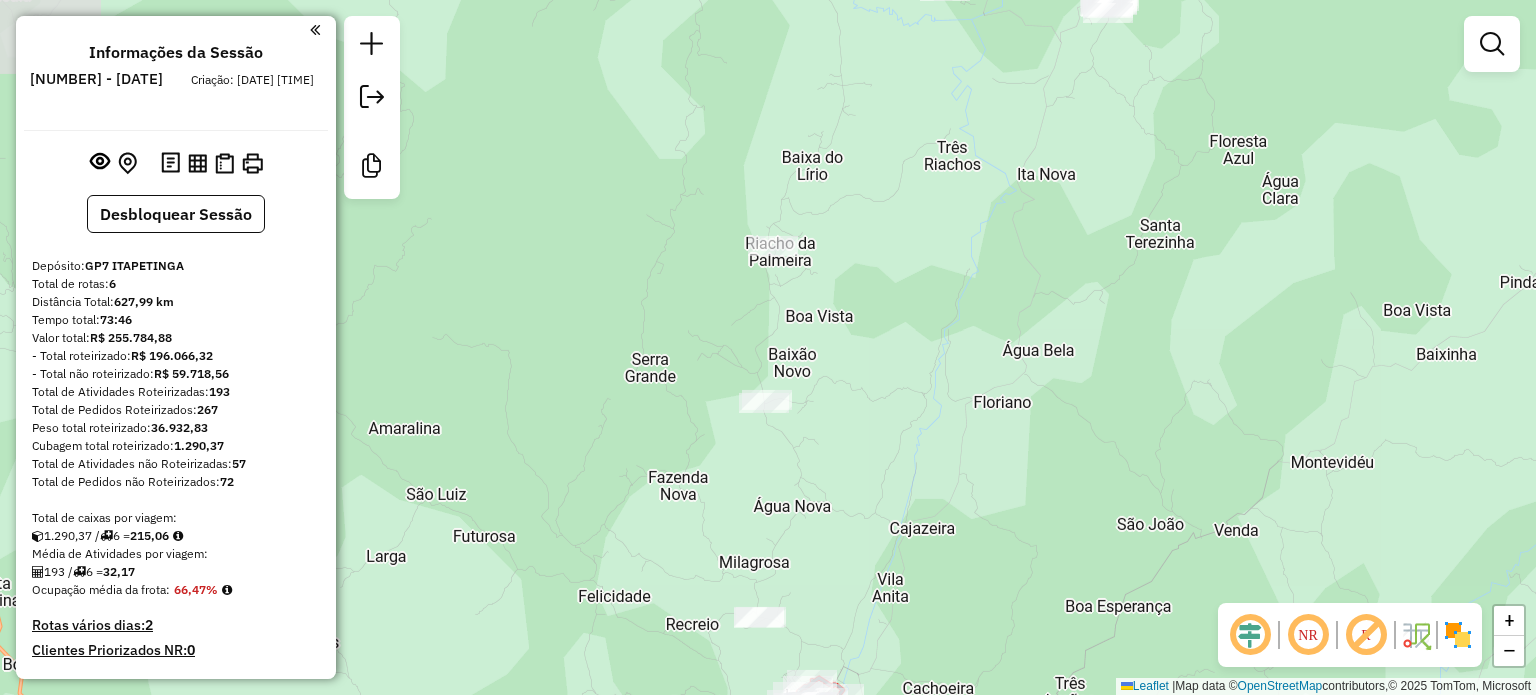 drag, startPoint x: 861, startPoint y: 197, endPoint x: 860, endPoint y: 395, distance: 198.00252 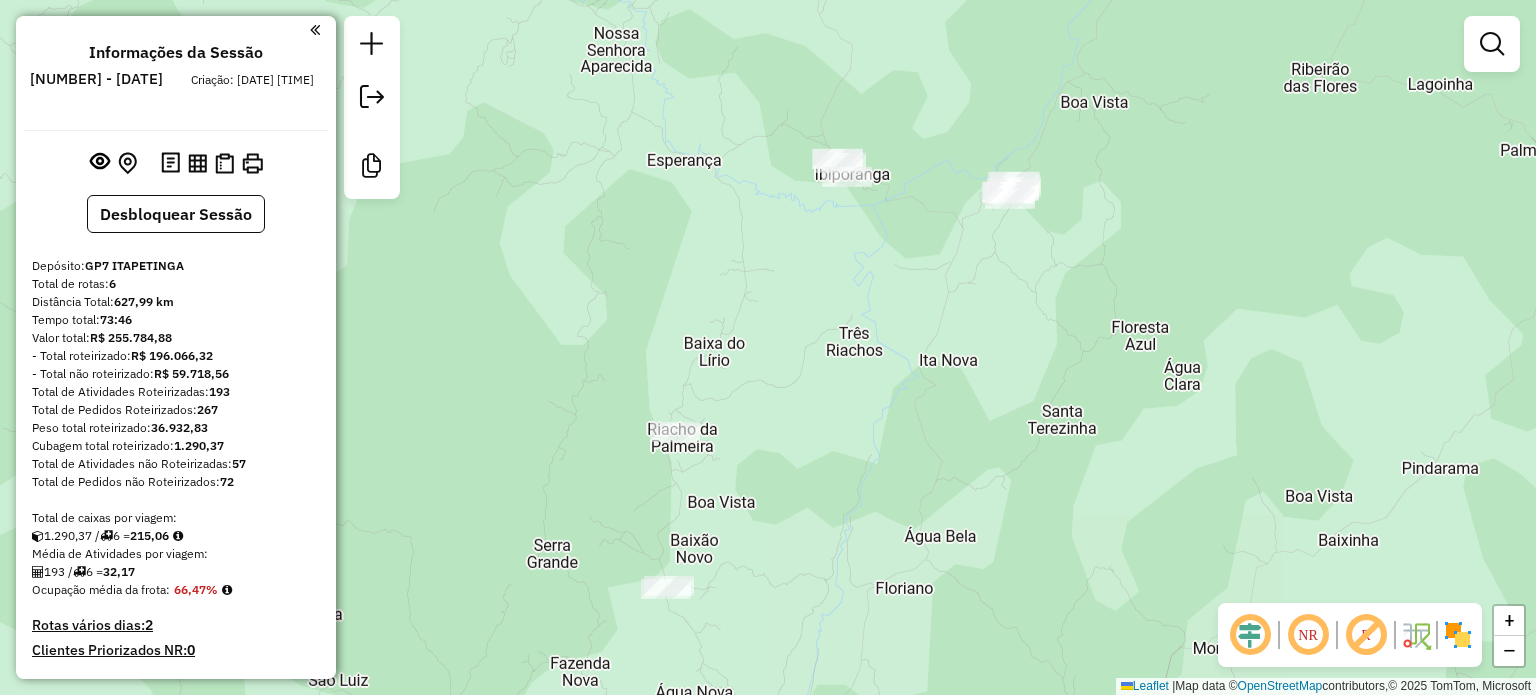 drag, startPoint x: 1118, startPoint y: 189, endPoint x: 1020, endPoint y: 375, distance: 210.23796 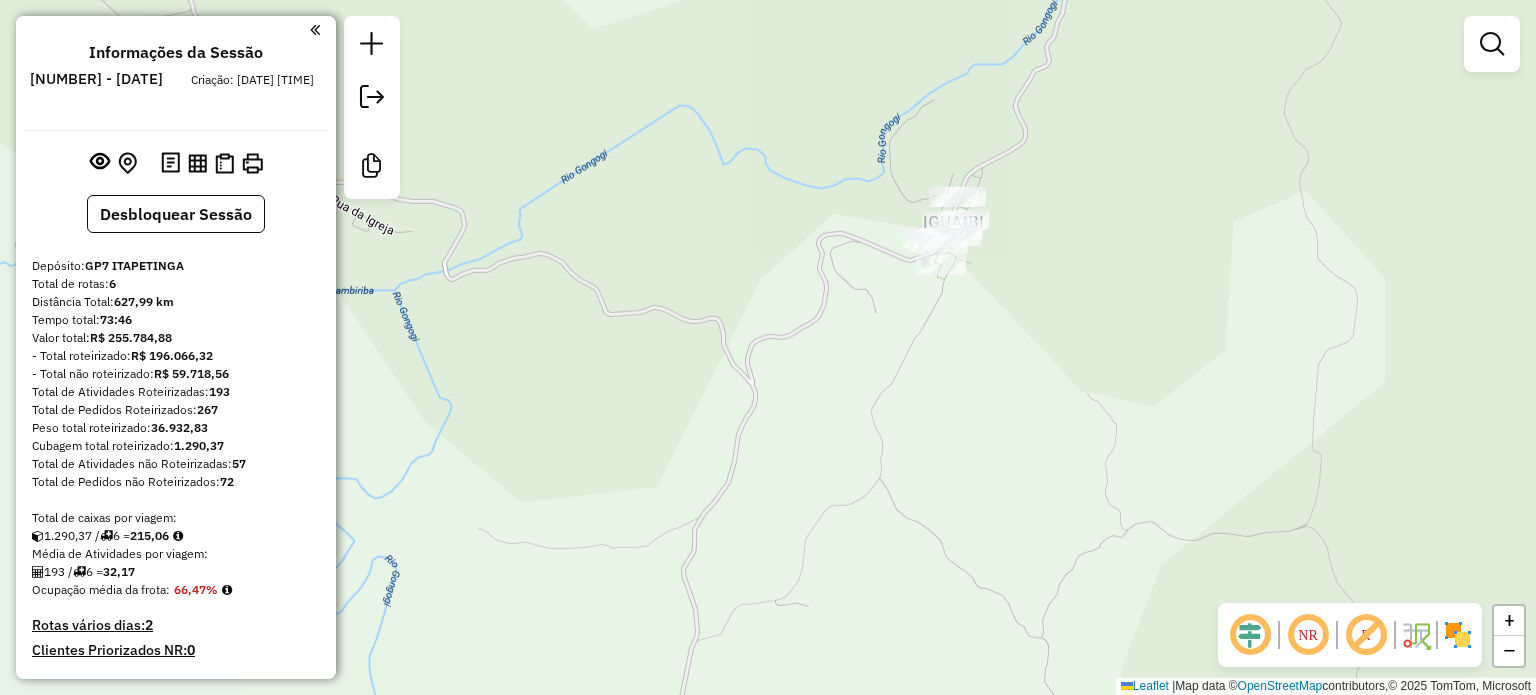 drag, startPoint x: 674, startPoint y: 303, endPoint x: 1044, endPoint y: 346, distance: 372.49026 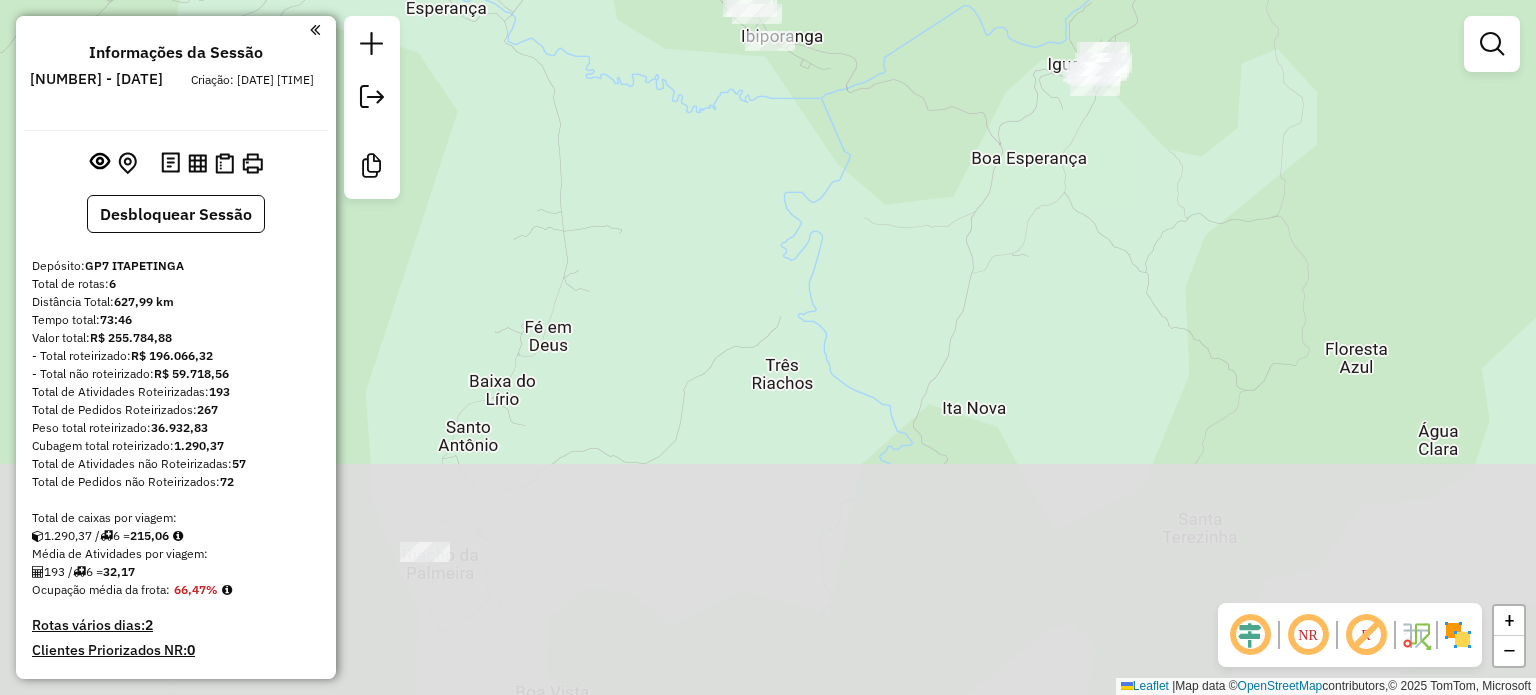 drag, startPoint x: 1003, startPoint y: 473, endPoint x: 892, endPoint y: 223, distance: 273.53427 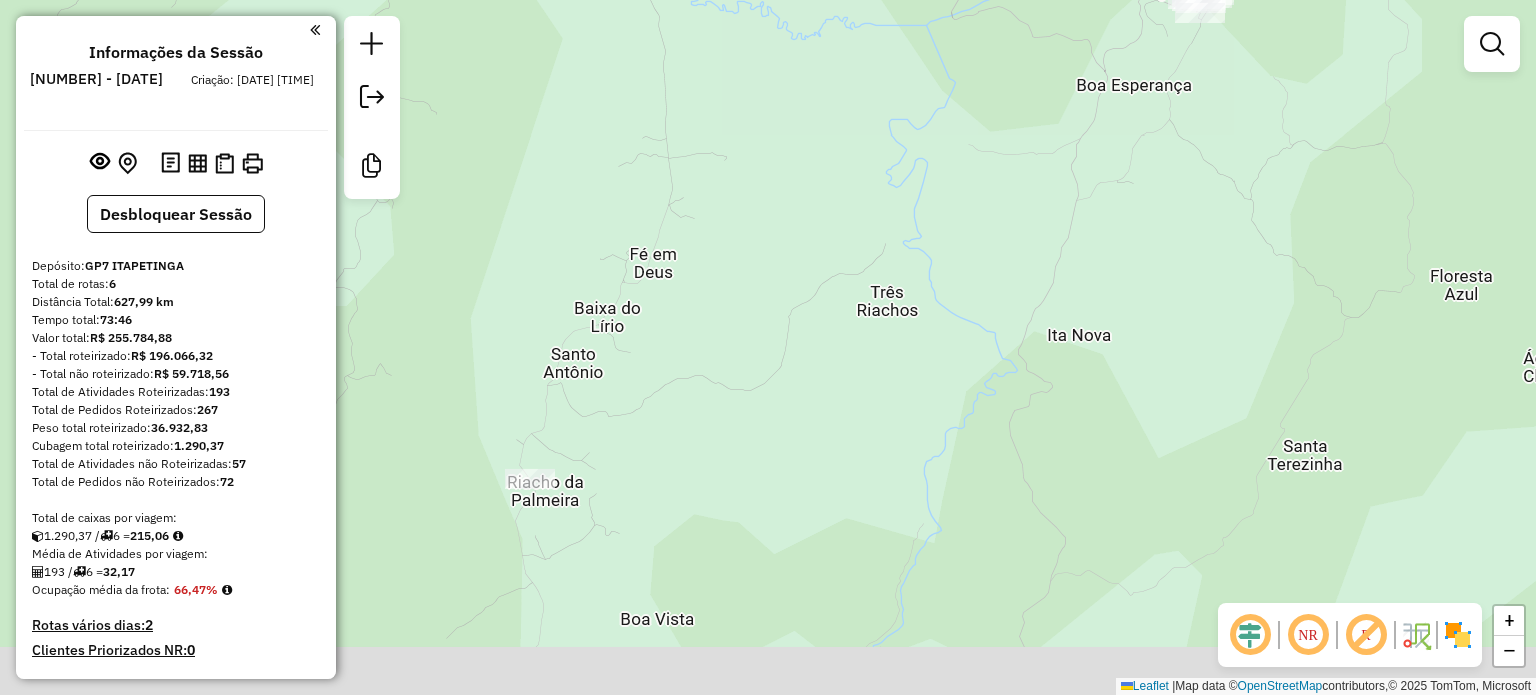 drag, startPoint x: 778, startPoint y: 448, endPoint x: 1015, endPoint y: 219, distance: 329.5603 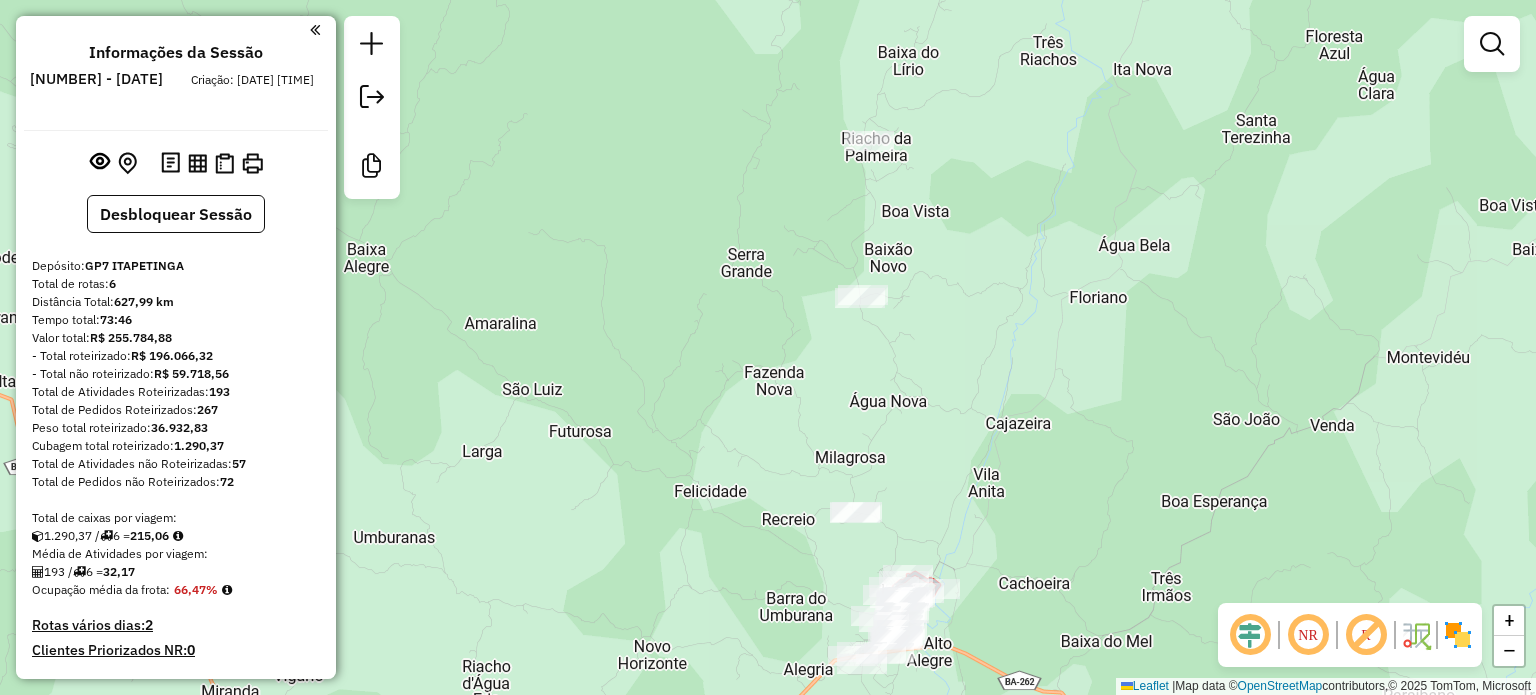 drag, startPoint x: 837, startPoint y: 411, endPoint x: 973, endPoint y: 185, distance: 263.76505 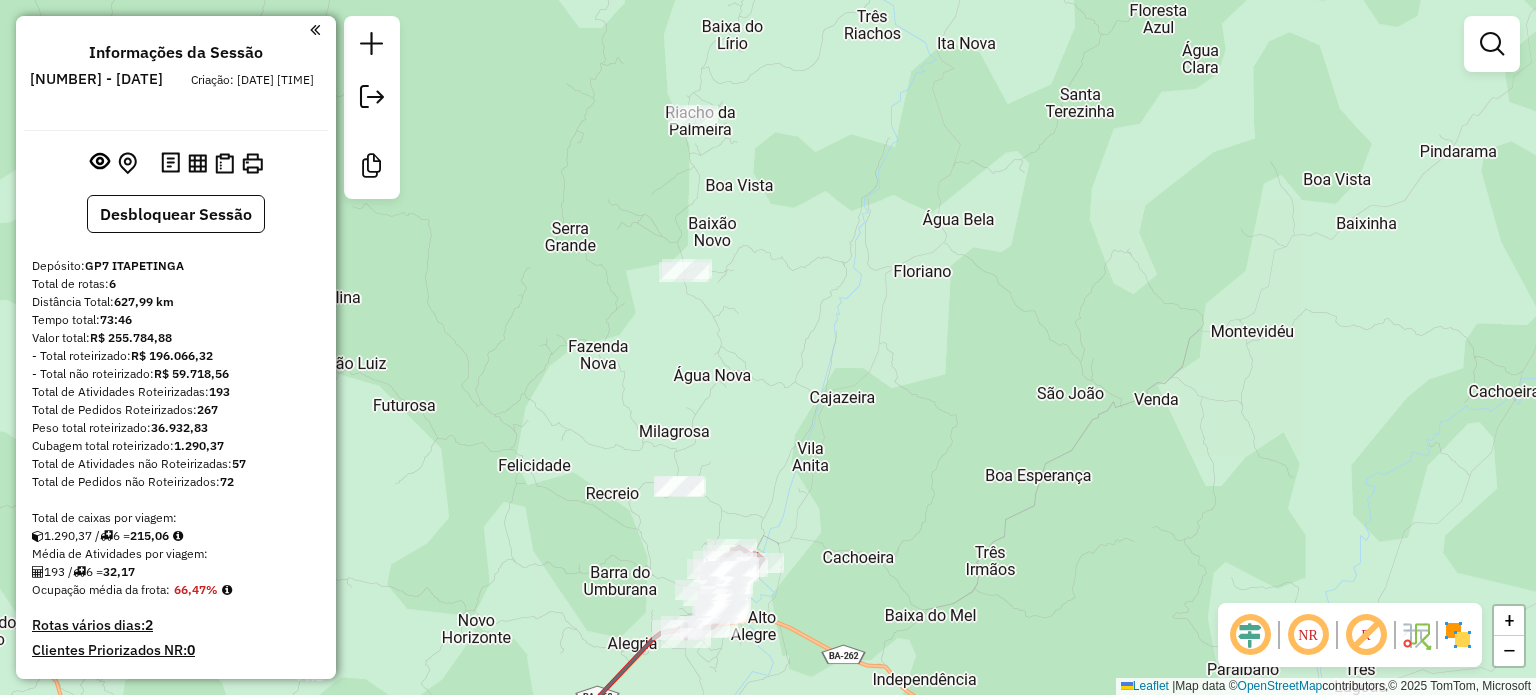 drag, startPoint x: 762, startPoint y: 475, endPoint x: 548, endPoint y: 558, distance: 229.53214 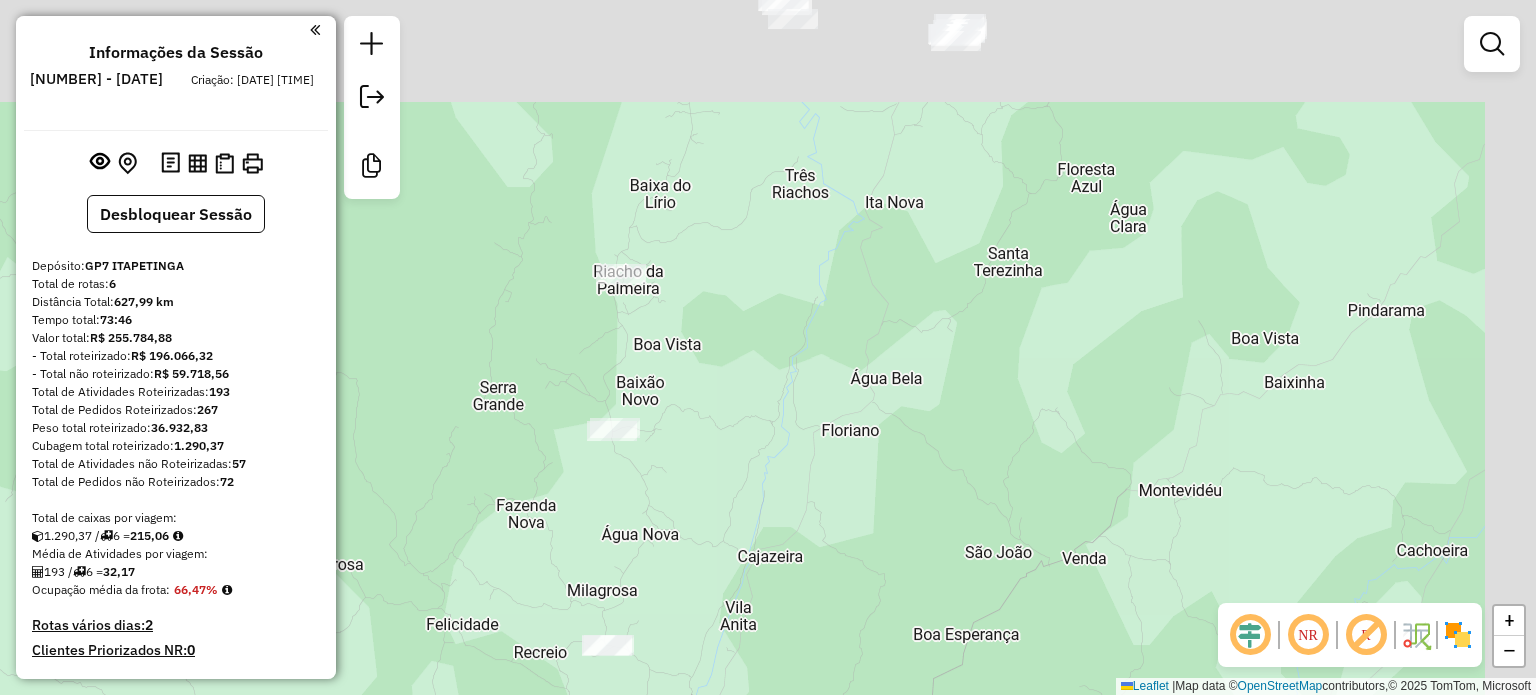 drag, startPoint x: 583, startPoint y: 439, endPoint x: 520, endPoint y: 551, distance: 128.50291 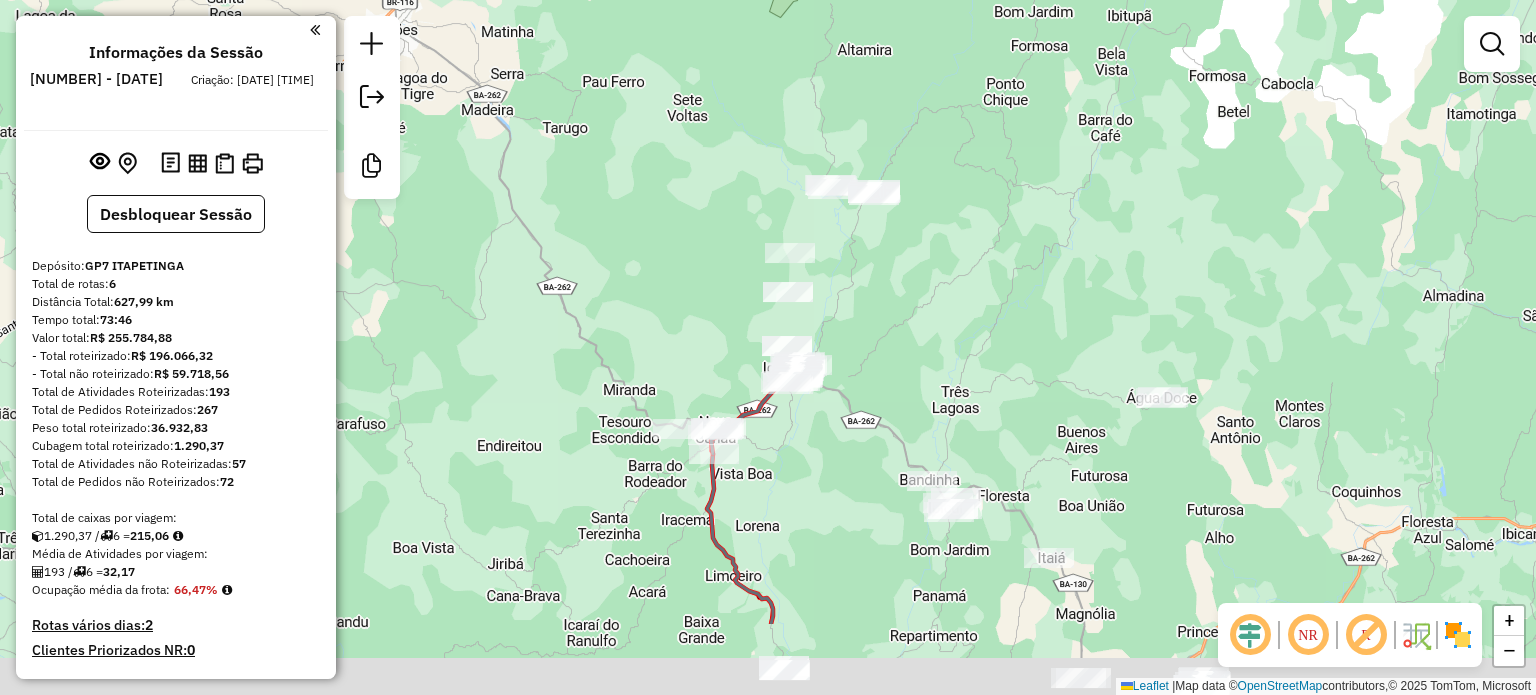 drag, startPoint x: 648, startPoint y: 479, endPoint x: 686, endPoint y: 302, distance: 181.03314 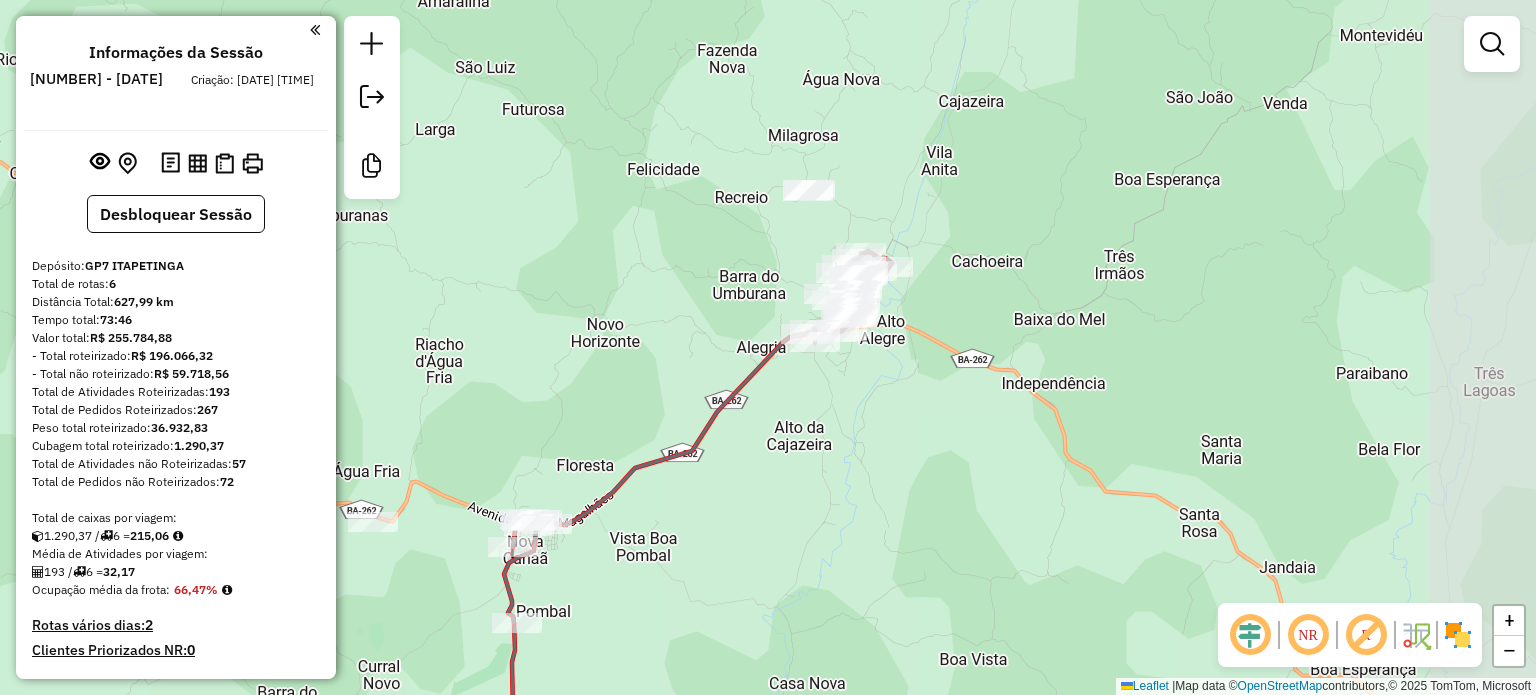 drag, startPoint x: 1297, startPoint y: 375, endPoint x: 888, endPoint y: 554, distance: 446.45493 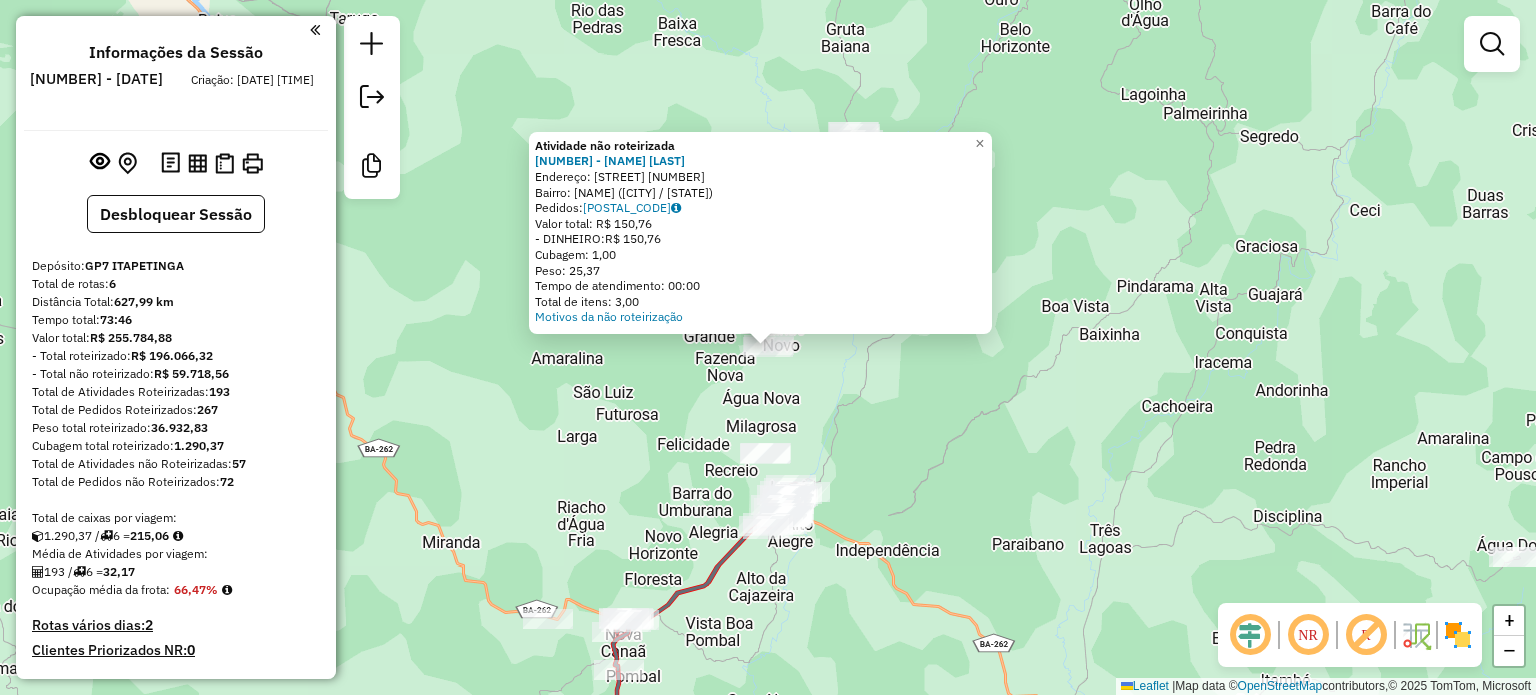 click on "Atividade não roteirizada [NUMBER] - [NAME] [LAST]  Endereço: [STREET] [NUMBER]   Bairro: [NAME] ([NAME] / [STATE])   Pedidos:  [ORDER_ID]   Valor total: [CURRENCY] [PRICE]   - [PAYMENT_METHOD]:  [CURRENCY] [PRICE]   Cubagem: [WEIGHT]   Peso: [WEIGHT]   Tempo de atendimento: [TIME]   Total de itens: [ITEMS]  Motivos da não roteirização × Janela de atendimento Grade de atendimento Capacidade Transportadoras Veículos Cliente Pedidos  Rotas Selecione os dias de semana para filtrar as janelas de atendimento  Seg   Ter   Qua   Qui   Sex   Sáb   Dom  Informe o período da janela de atendimento: De: Até:  Filtrar exatamente a janela do cliente  Considerar janela de atendimento padrão  Selecione os dias de semana para filtrar as grades de atendimento  Seg   Ter   Qua   Qui   Sex   Sáb   Dom   Considerar clientes sem dia de atendimento cadastrado  Clientes fora do dia de atendimento selecionado Filtrar as atividades entre os valores definidos abaixo:  Peso mínimo:   Peso máximo:   Cubagem mínima:   Cubagem máxima:  De:" 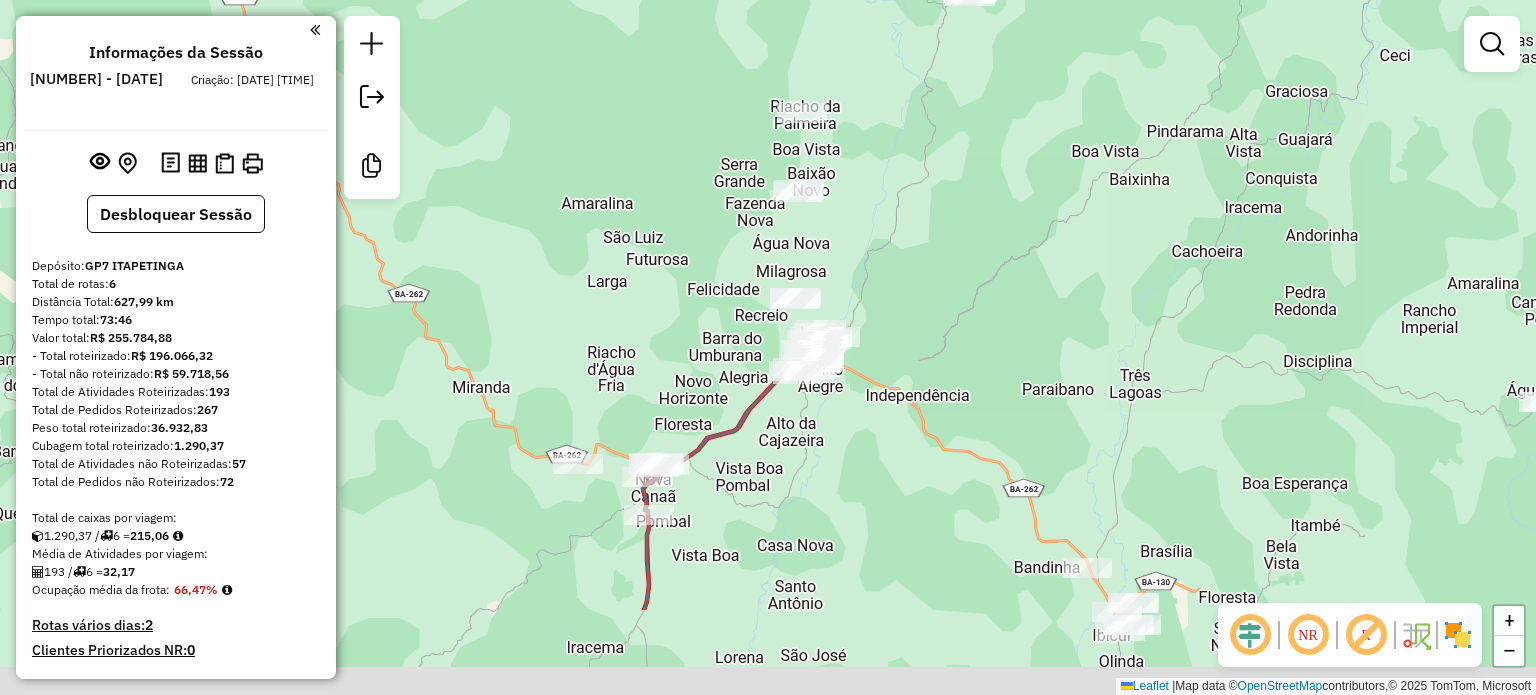 drag, startPoint x: 703, startPoint y: 626, endPoint x: 740, endPoint y: 455, distance: 174.95714 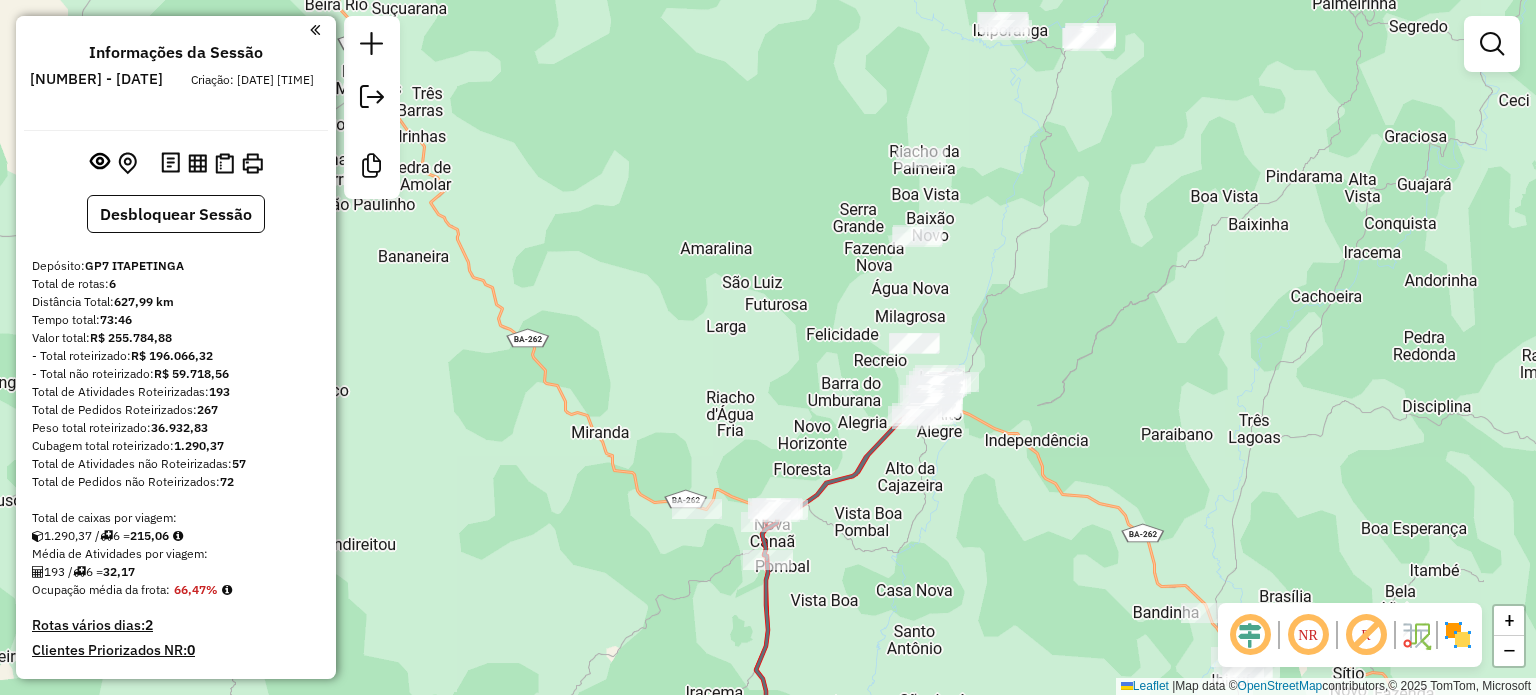 drag, startPoint x: 1108, startPoint y: 333, endPoint x: 1220, endPoint y: 394, distance: 127.53431 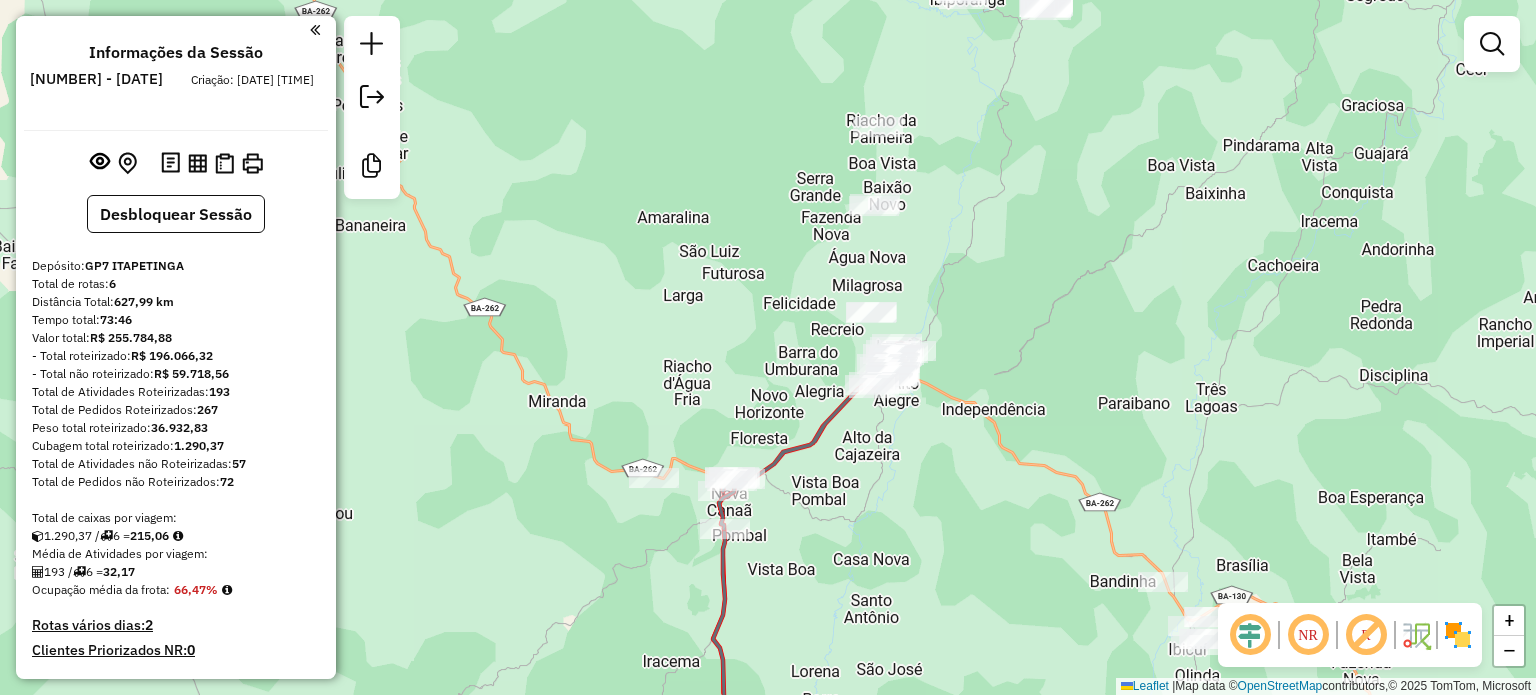 drag, startPoint x: 644, startPoint y: 555, endPoint x: 561, endPoint y: 555, distance: 83 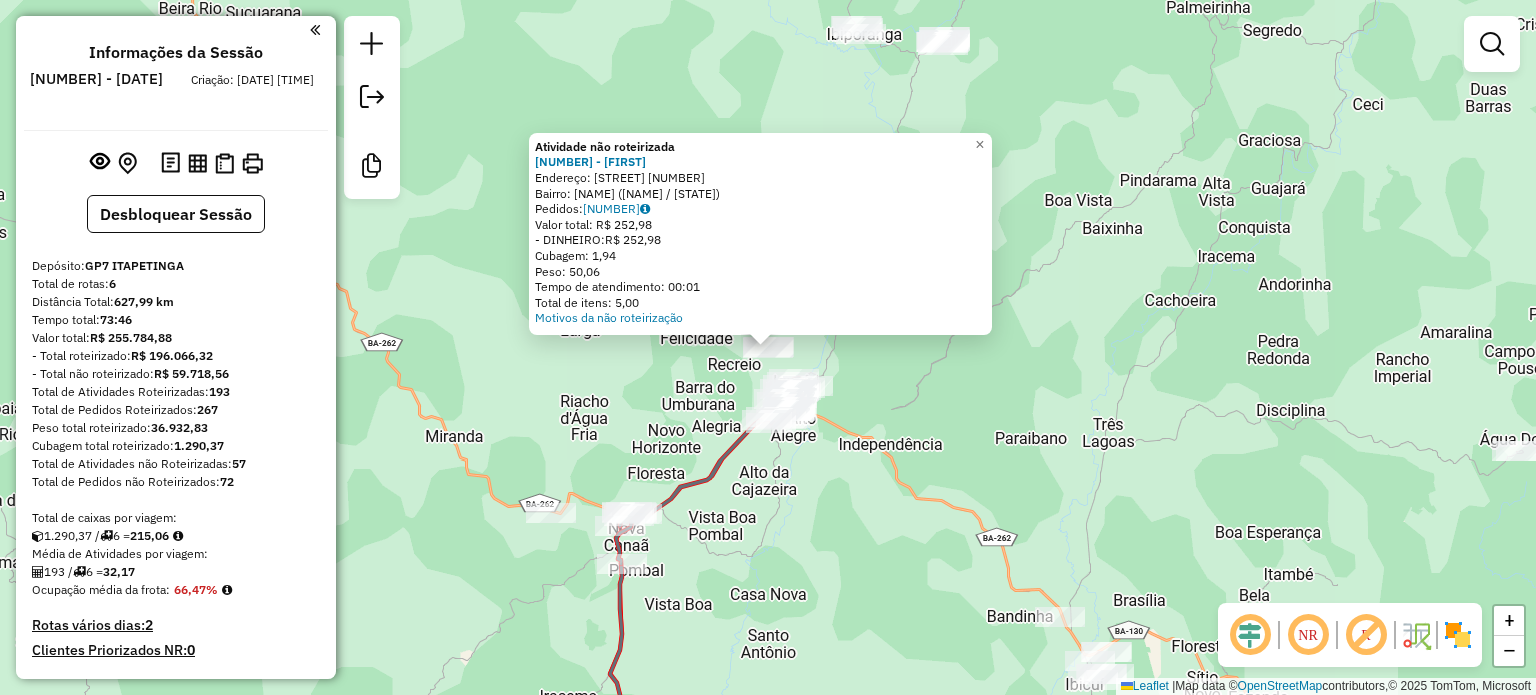 click on "Atividade não roteirizada [NUMBER] - [NAME]  Endereço: [STREET] [NUMBER]   Bairro: [NAME] ([NAME] / [STATE])   Pedidos:  [ORDER_ID]   Valor total: [CURRENCY] [PRICE]   - [PAYMENT_METHOD]:  [CURRENCY] [PRICE]   Cubagem: [WEIGHT]   Peso: [WEIGHT]   Tempo de atendimento: [TIME]   Total de itens: [ITEMS]  Motivos da não roteirização × Janela de atendimento Grade de atendimento Capacidade Transportadoras Veículos Cliente Pedidos  Rotas Selecione os dias de semana para filtrar as janelas de atendimento  Seg   Ter   Qua   Qui   Sex   Sáb   Dom  Informe o período da janela de atendimento: De: Até:  Filtrar exatamente a janela do cliente  Considerar janela de atendimento padrão  Selecione os dias de semana para filtrar as grades de atendimento  Seg   Ter   Qua   Qui   Sex   Sáb   Dom   Considerar clientes sem dia de atendimento cadastrado  Clientes fora do dia de atendimento selecionado Filtrar as atividades entre os valores definidos abaixo:  Peso mínimo:   Peso máximo:   Cubagem mínima:   Cubagem máxima:   De:   Até:   De:  Nome:" 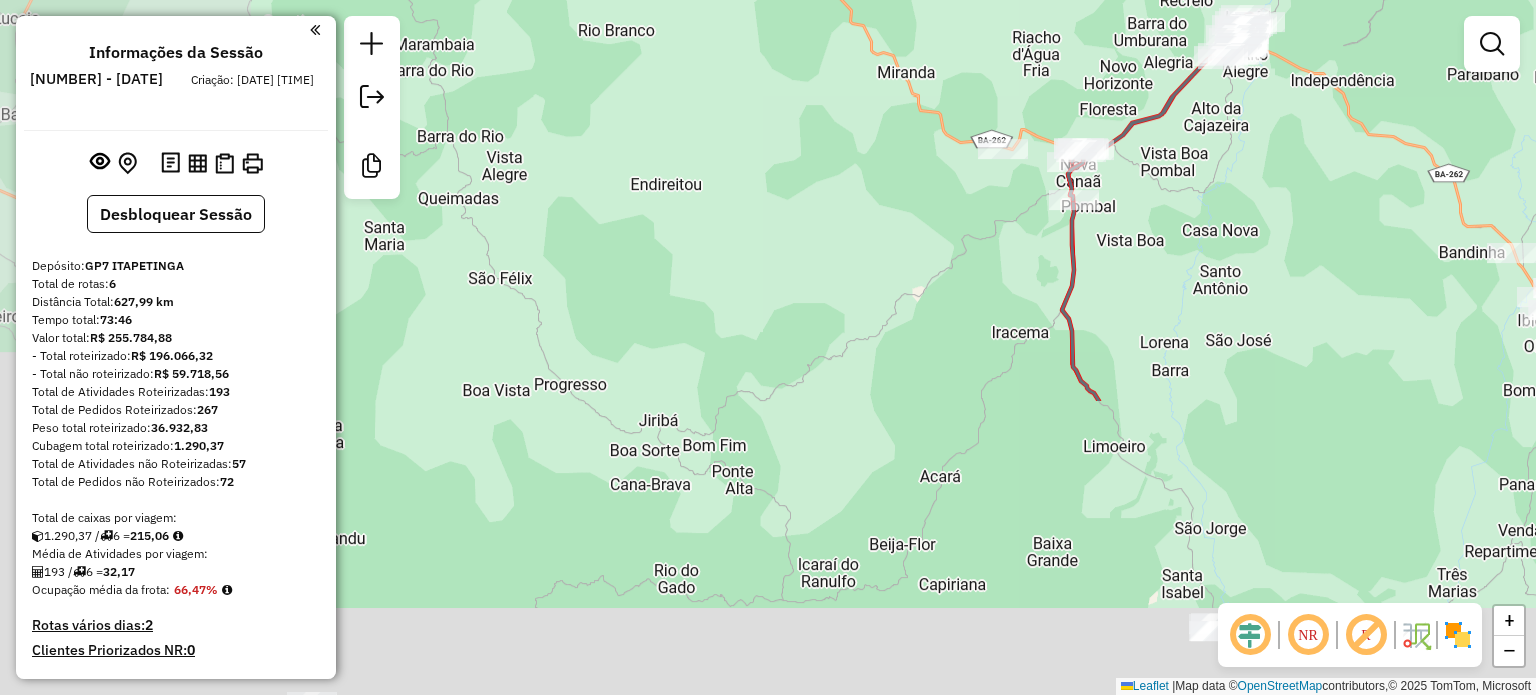 drag, startPoint x: 521, startPoint y: 548, endPoint x: 992, endPoint y: 191, distance: 591.0076 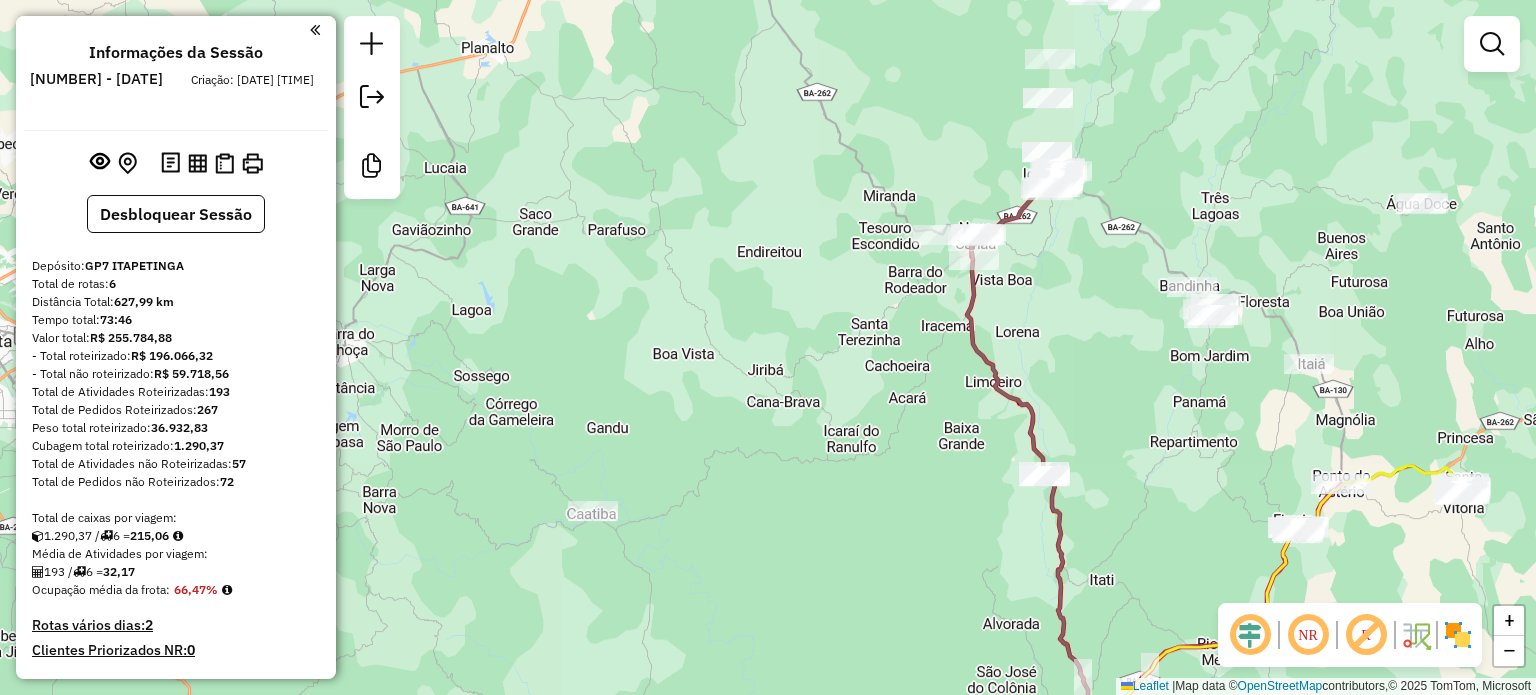 click 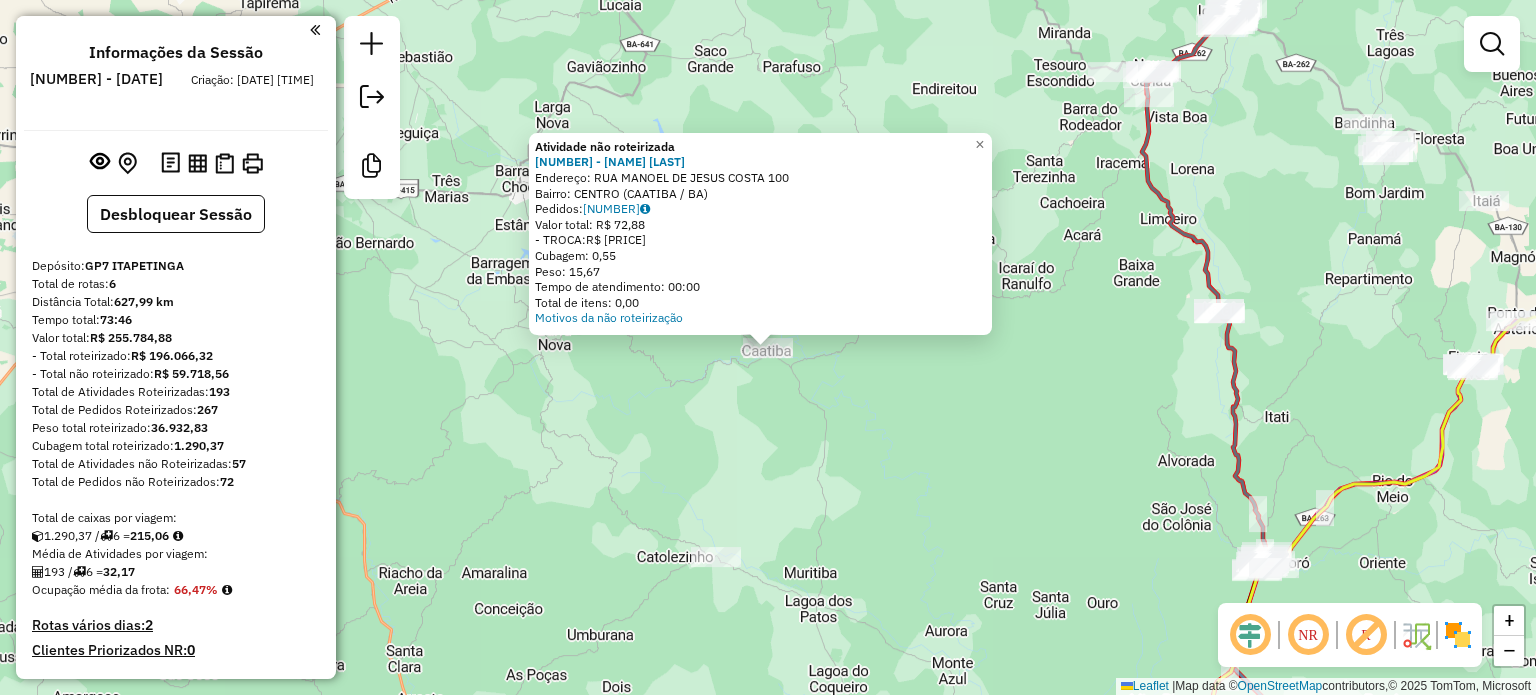 click on "Atividade não roteirizada [NUMBER] - [FIRST] [LAST] [LAST] Endereço: RUA [NAME] [NUMBER] Bairro: [NAME] ([CITY] / [STATE]) Pedidos: [NUMBER] Valor total: R$ [PRICE] - TROCA: R$ [PRICE] Cubagem: [NUMBER] Peso: [NUMBER] Tempo de atendimento: [TIME] Total de itens: [PRICE] Motivos da não roteirização × Janela de atendimento Grade de atendimento Capacidade Transportadoras Veículos Cliente Pedidos Rotas Selecione os dias de semana para filtrar as janelas de atendimento Seg Ter Qua Qui Sex Sáb Dom Informe o período da janela de atendimento: De: Até: Filtrar exatamente a janela do cliente Considerar janela de atendimento padrão Selecione os dias de semana para filtrar as grades de atendimento Seg Ter Qua Qui Sex Sáb Dom Considerar clientes sem dia de atendimento cadastrado Clientes fora do dia de atendimento selecionado Filtrar as atividades entre os valores definidos abaixo: Peso mínimo: Peso máximo: Cubagem mínima: Cubagem máxima: De: Até: +" 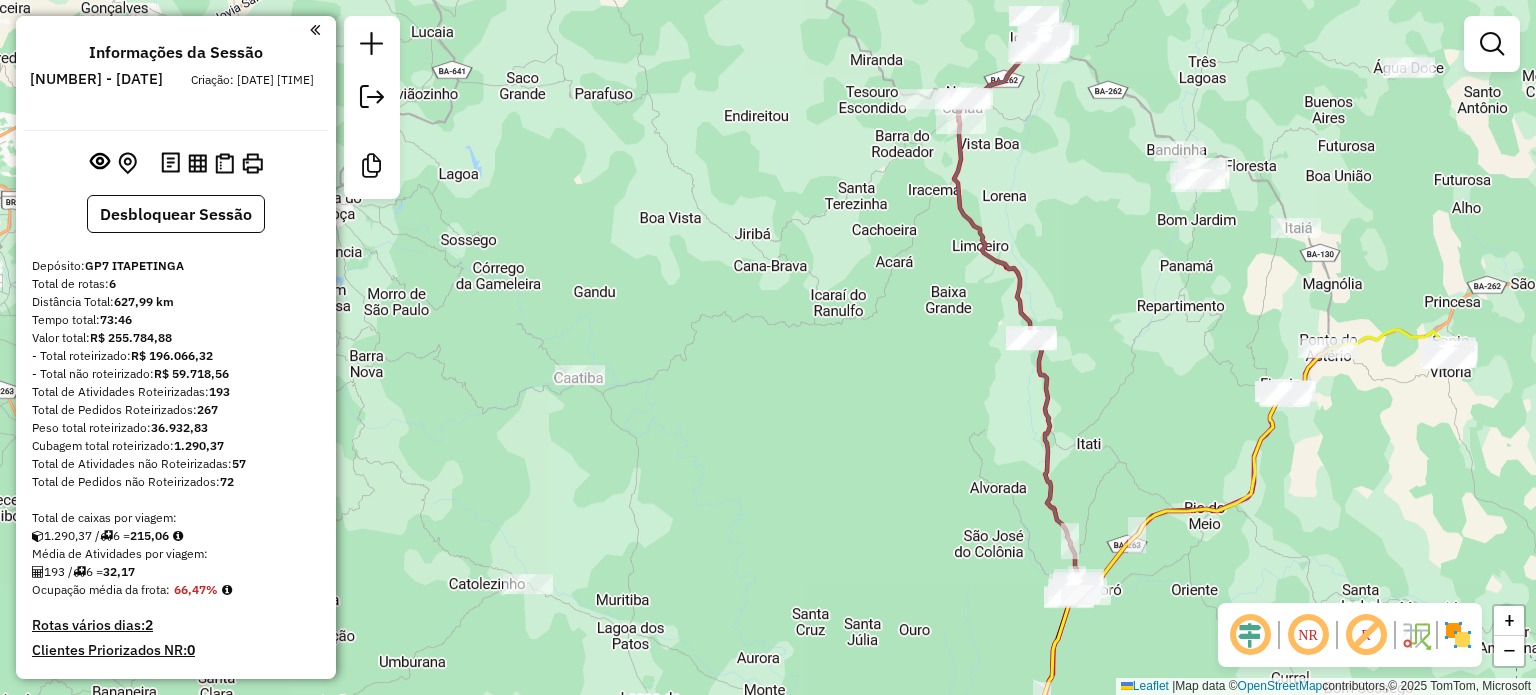 drag, startPoint x: 1028, startPoint y: 384, endPoint x: 912, endPoint y: 235, distance: 188.83061 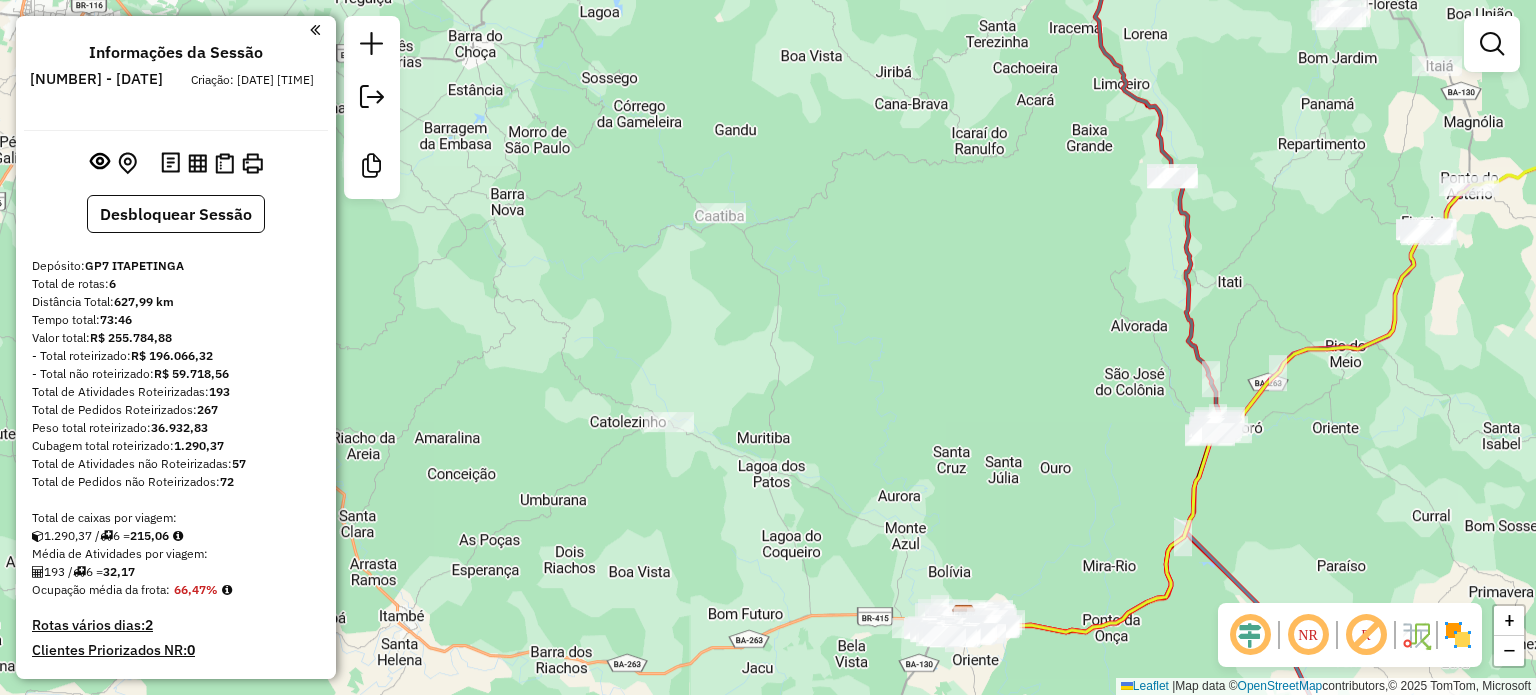 drag, startPoint x: 858, startPoint y: 378, endPoint x: 668, endPoint y: 614, distance: 302.97855 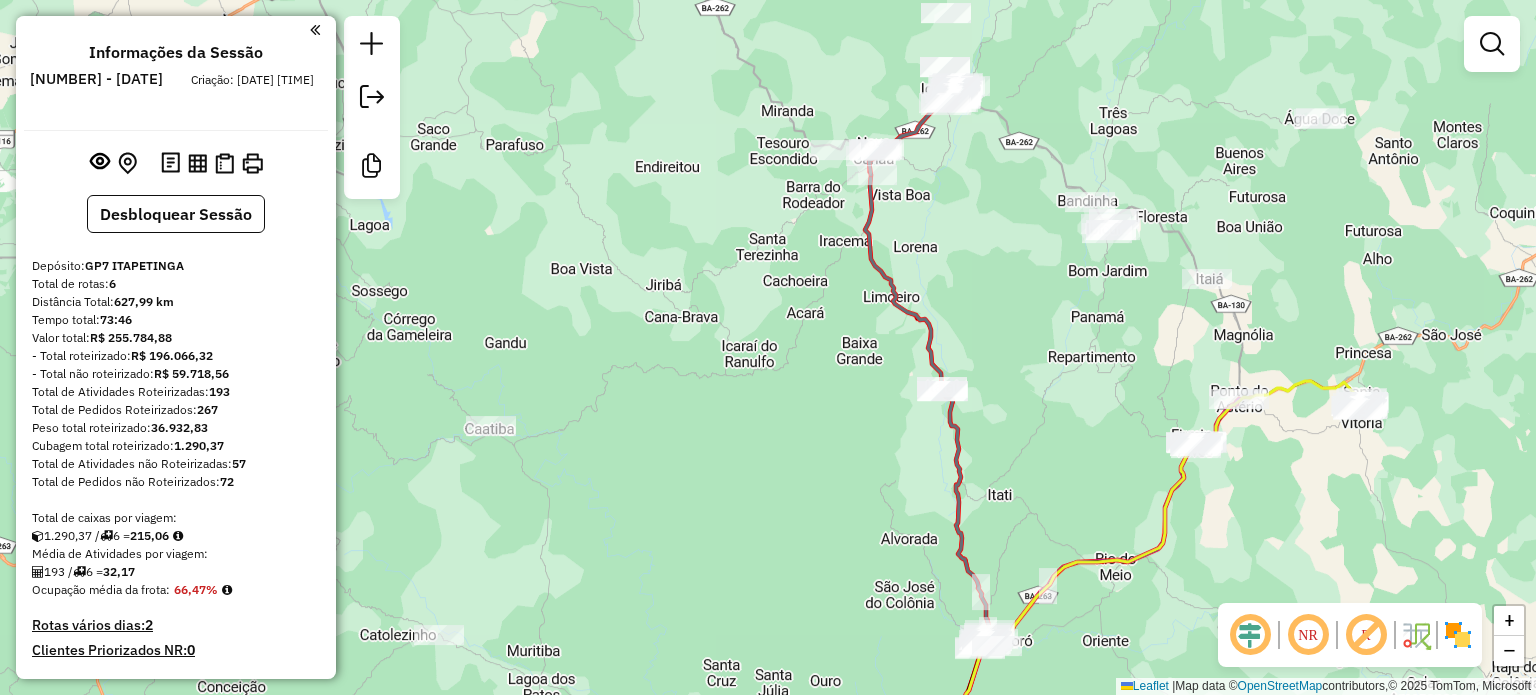 drag, startPoint x: 834, startPoint y: 347, endPoint x: 617, endPoint y: 361, distance: 217.45114 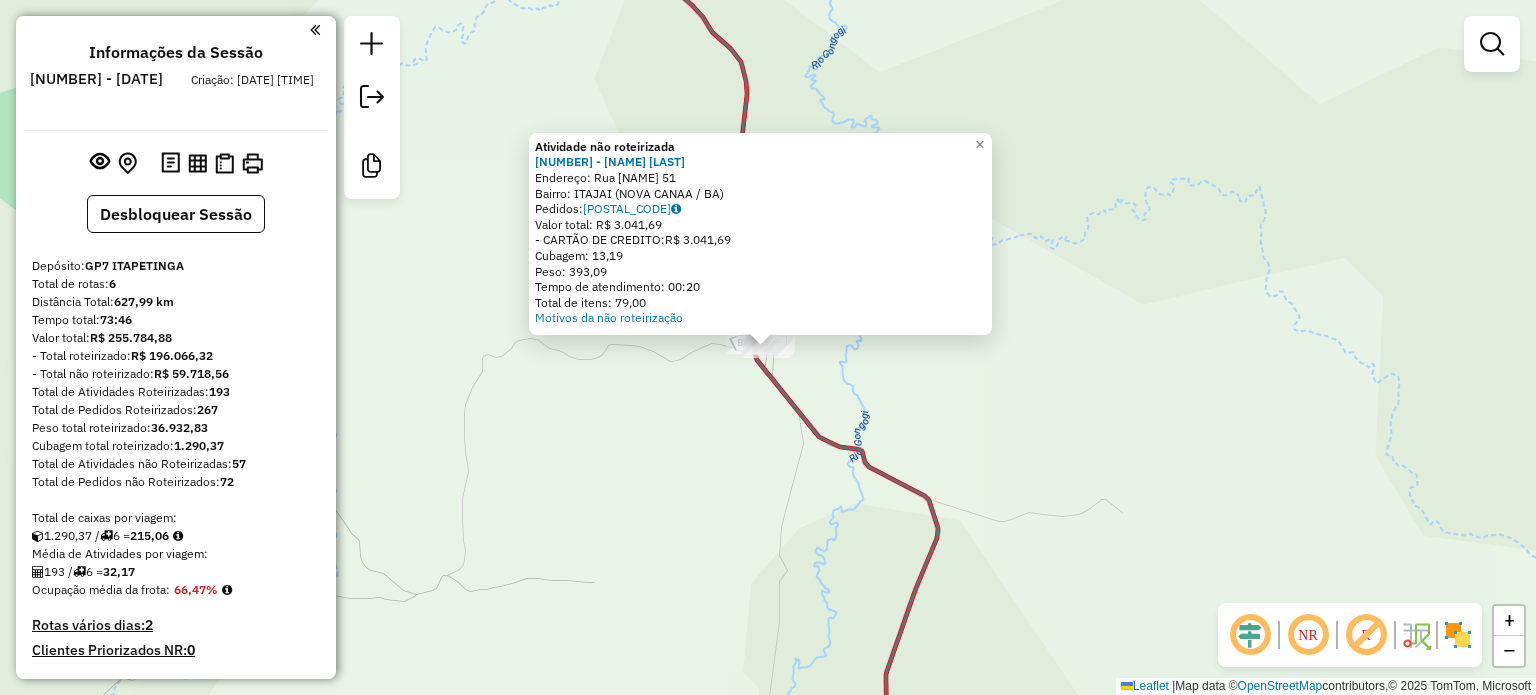 click on "Atividade não roteirizada [NUMBER] - [NAME] [LAST]  Endereço: [STREET] [NUMBER]   Bairro: [NAME] ([NAME] / [STATE])   Pedidos:  [ORDER_ID]   Valor total: [CURRENCY] [PRICE]   - [PAYMENT_METHOD]:  [CURRENCY] [PRICE]   Cubagem: [WEIGHT]   Peso: [WEIGHT]   Tempo de atendimento: [TIME]   Total de itens: [ITEMS]  Motivos da não roteirização × Janela de atendimento Grade de atendimento Capacidade Transportadoras Veículos Cliente Pedidos  Rotas Selecione os dias de semana para filtrar as janelas de atendimento  Seg   Ter   Qua   Qui   Sex   Sáb   Dom  Informe o período da janela de atendimento: De: Até:  Filtrar exatamente a janela do cliente  Considerar janela de atendimento padrão  Selecione os dias de semana para filtrar as grades de atendimento  Seg   Ter   Qua   Qui   Sex   Sáb   Dom   Considerar clientes sem dia de atendimento cadastrado  Clientes fora do dia de atendimento selecionado Filtrar as atividades entre os valores definidos abaixo:  Peso mínimo:   Peso máximo:   Cubagem mínima:   De:  +" 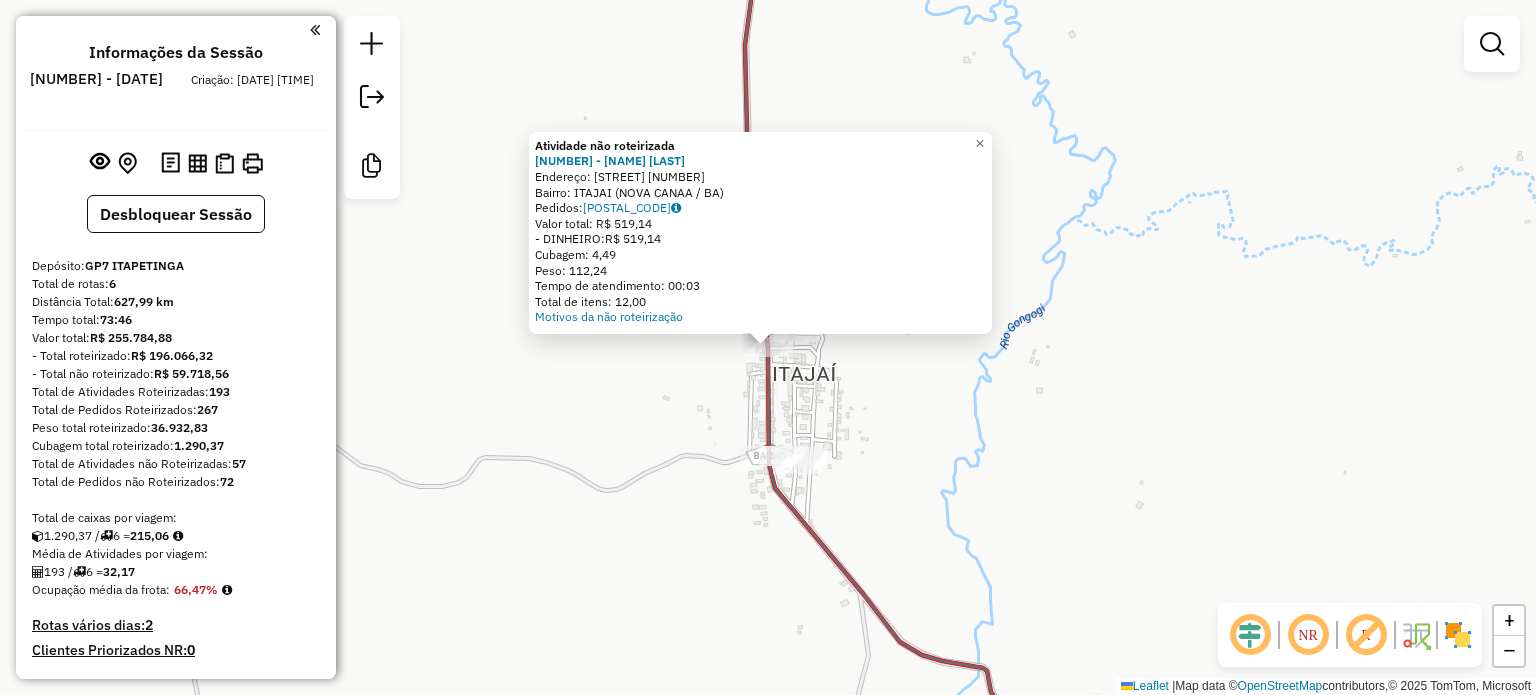 click on "Atividade não roteirizada [NUMBER] - [NAME] [LAST]  Endereço: [STREET] [NUMBER]   Bairro: [NAME] ([NAME] / [STATE])   Pedidos:  [ORDER_ID]   Valor total: [CURRENCY] [PRICE]   - [PAYMENT_METHOD]:  [CURRENCY] [PRICE]   Cubagem: [WEIGHT]   Peso: [WEIGHT]   Tempo de atendimento: [TIME]   Total de itens: [ITEMS]  Motivos da não roteirização × Janela de atendimento Grade de atendimento Capacidade Transportadoras Veículos Cliente Pedidos  Rotas Selecione os dias de semana para filtrar as janelas de atendimento  Seg   Ter   Qua   Qui   Sex   Sáb   Dom  Informe o período da janela de atendimento: De: Até:  Filtrar exatamente a janela do cliente  Considerar janela de atendimento padrão  Selecione os dias de semana para filtrar as grades de atendimento  Seg   Ter   Qua   Qui   Sex   Sáb   Dom   Considerar clientes sem dia de atendimento cadastrado  Clientes fora do dia de atendimento selecionado Filtrar as atividades entre os valores definidos abaixo:  Peso mínimo:   Peso máximo:   Cubagem mínima:   Cubagem máxima:  De:" 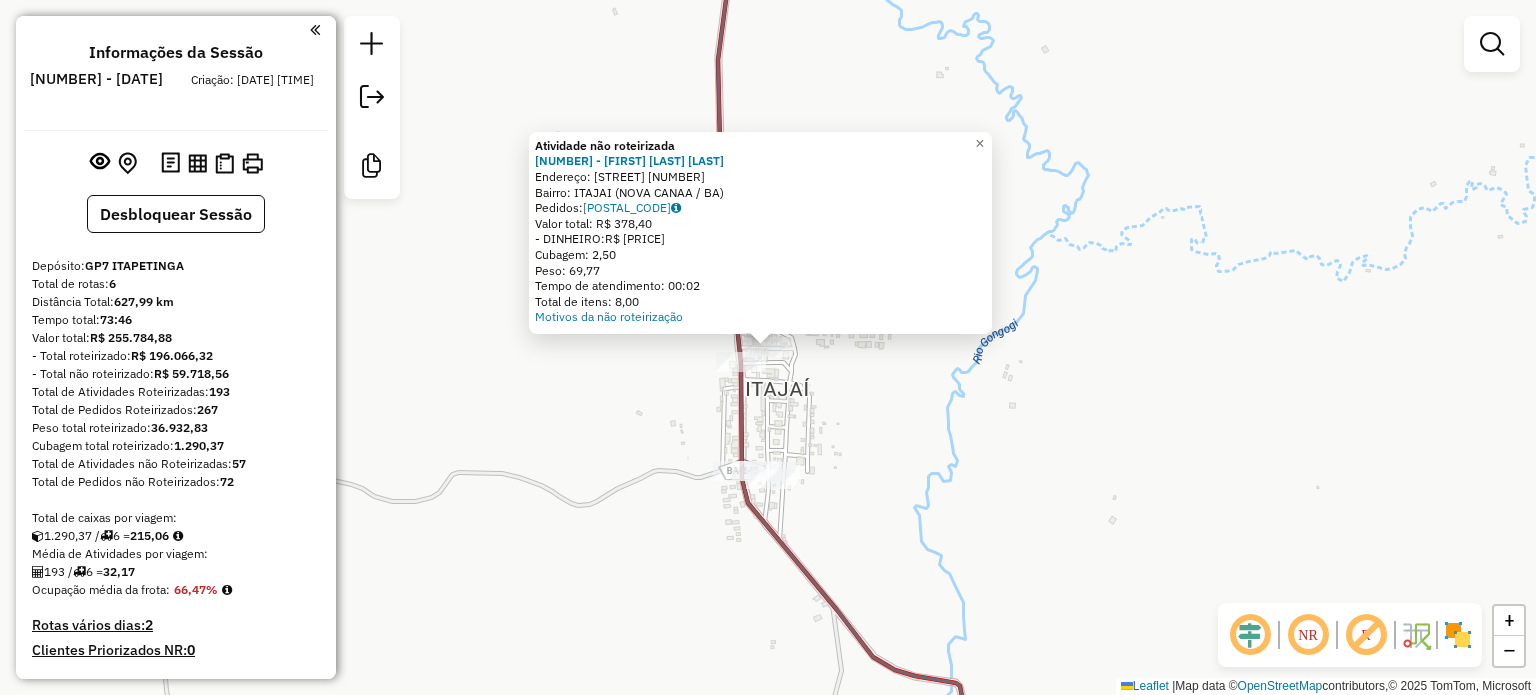 click on "Atividade não roteirizada [NUMBER] - [NAME] [LAST]  Endereço: [STREET] [NUMBER]   Bairro: [NAME] ([NAME] / [STATE])   Pedidos:  [ORDER_ID]   Valor total: [CURRENCY] [PRICE]   - [PAYMENT_METHOD]:  [CURRENCY] [PRICE]   Cubagem: [WEIGHT]   Peso: [WEIGHT]   Tempo de atendimento: [TIME]   Total de itens: [ITEMS]  Motivos da não roteirização × Janela de atendimento Grade de atendimento Capacidade Transportadoras Veículos Cliente Pedidos  Rotas Selecione os dias de semana para filtrar as janelas de atendimento  Seg   Ter   Qua   Qui   Sex   Sáb   Dom  Informe o período da janela de atendimento: De: Até:  Filtrar exatamente a janela do cliente  Considerar janela de atendimento padrão  Selecione os dias de semana para filtrar as grades de atendimento  Seg   Ter   Qua   Qui   Sex   Sáb   Dom   Considerar clientes sem dia de atendimento cadastrado  Clientes fora do dia de atendimento selecionado Filtrar as atividades entre os valores definidos abaixo:  Peso mínimo:   Peso máximo:   Cubagem mínima:   Cubagem máxima:  De:" 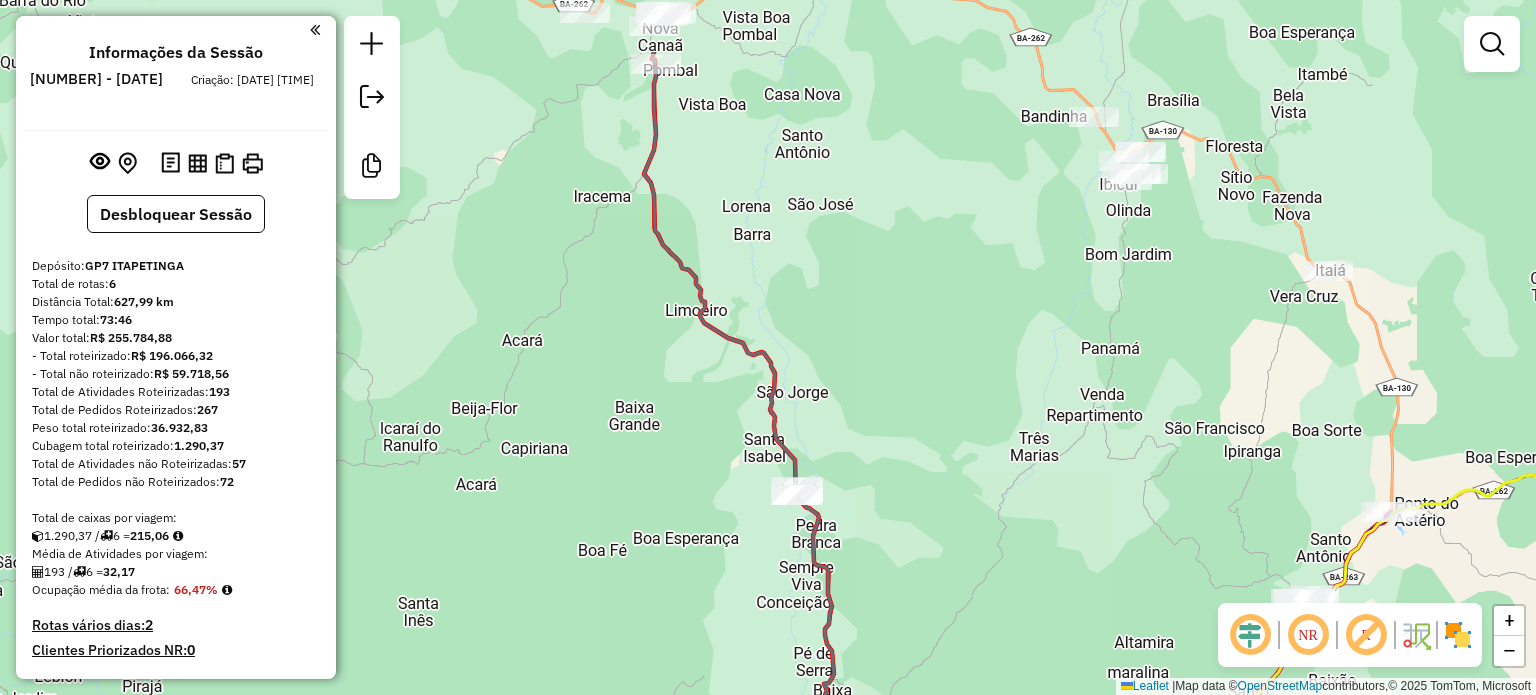 drag, startPoint x: 799, startPoint y: 227, endPoint x: 840, endPoint y: 348, distance: 127.75758 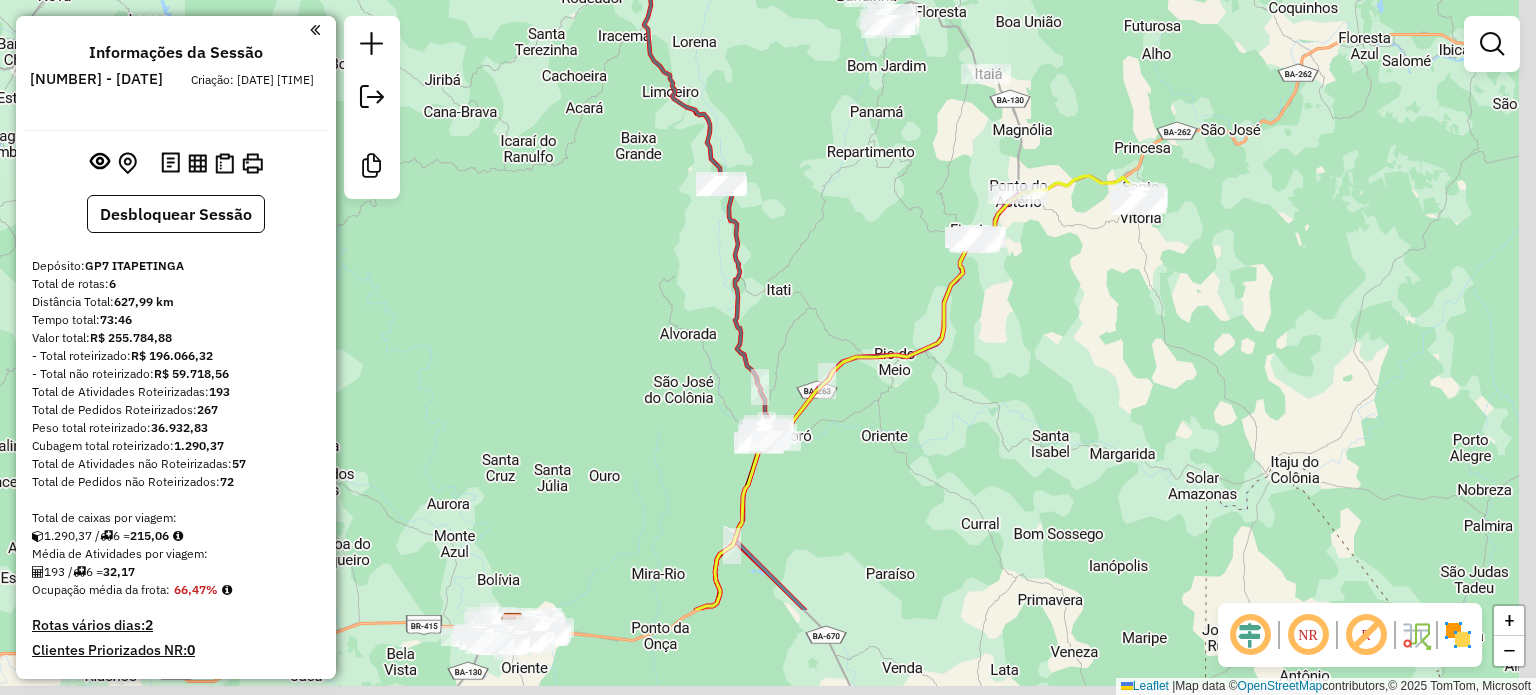 drag, startPoint x: 804, startPoint y: 530, endPoint x: 559, endPoint y: 387, distance: 283.67938 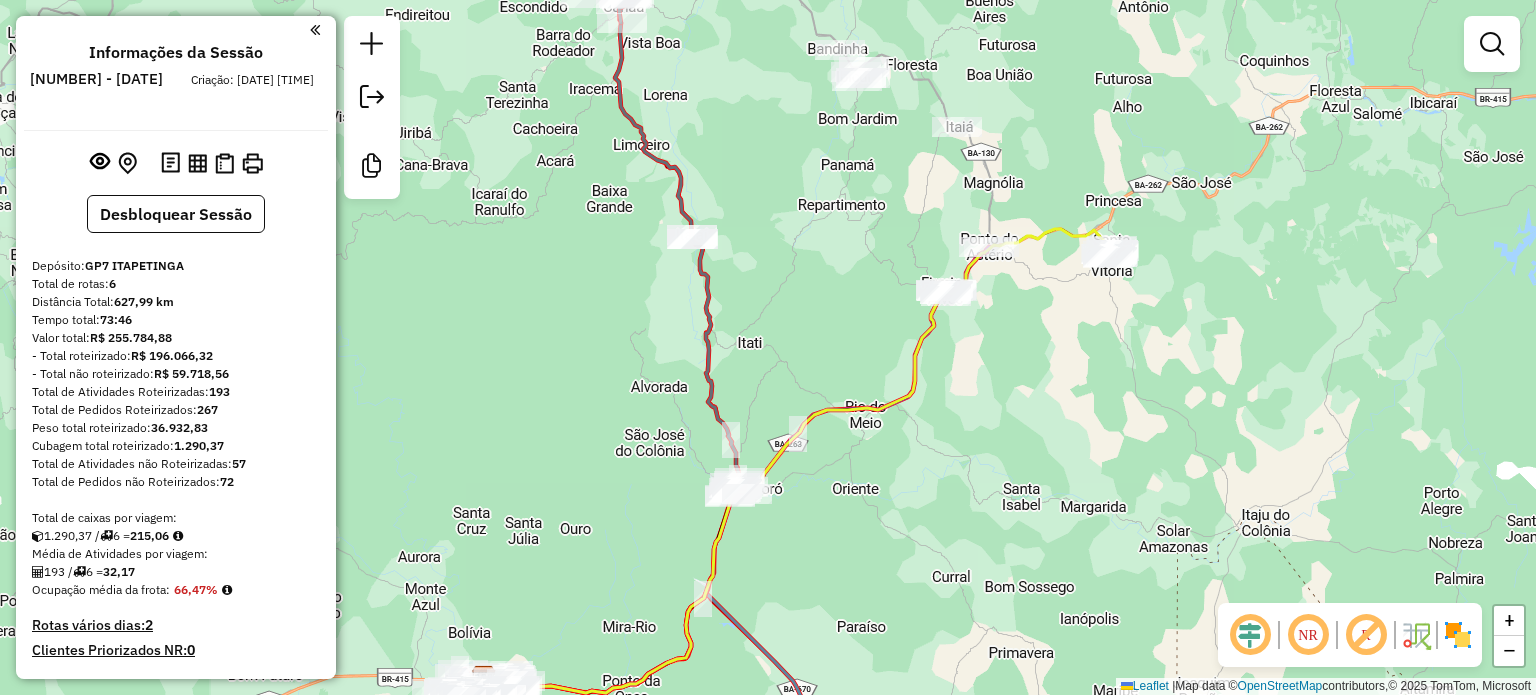 drag, startPoint x: 644, startPoint y: 387, endPoint x: 620, endPoint y: 443, distance: 60.926186 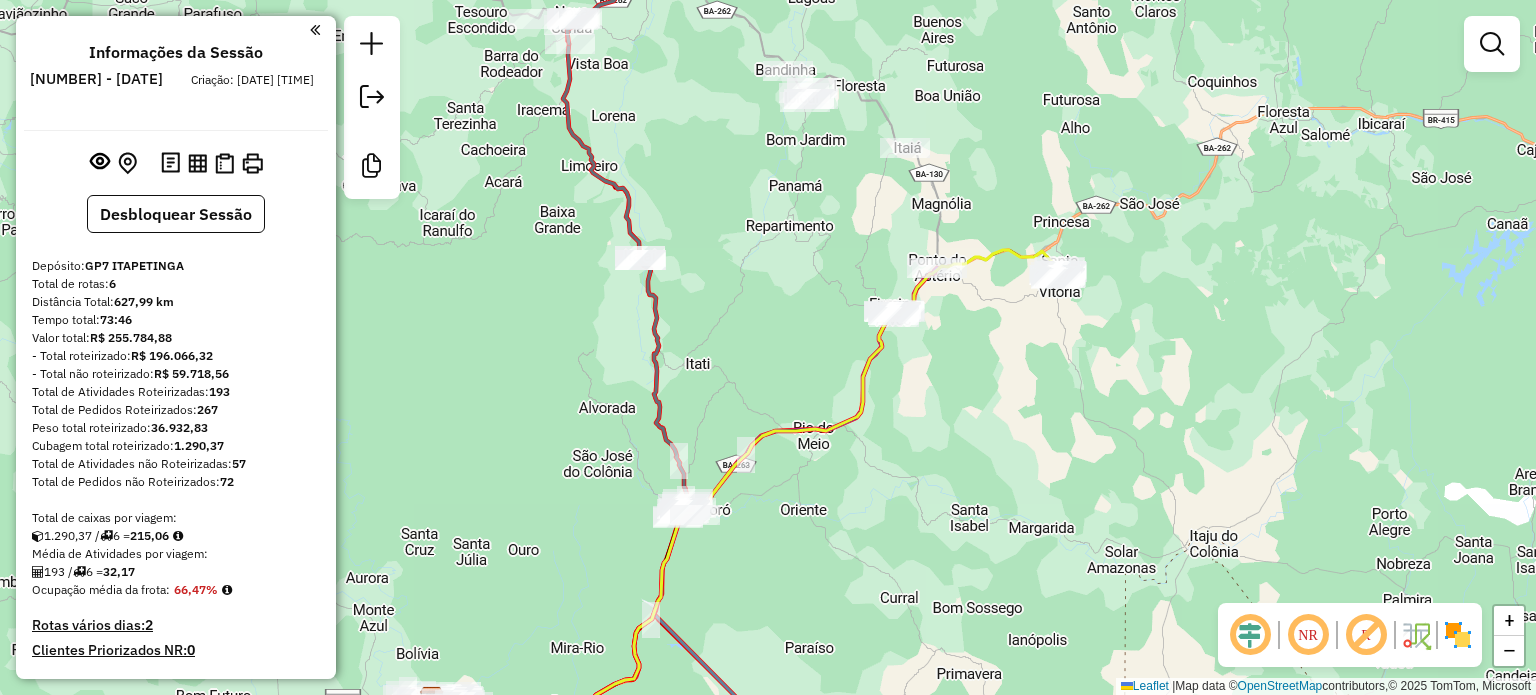 drag, startPoint x: 644, startPoint y: 379, endPoint x: 584, endPoint y: 395, distance: 62.0967 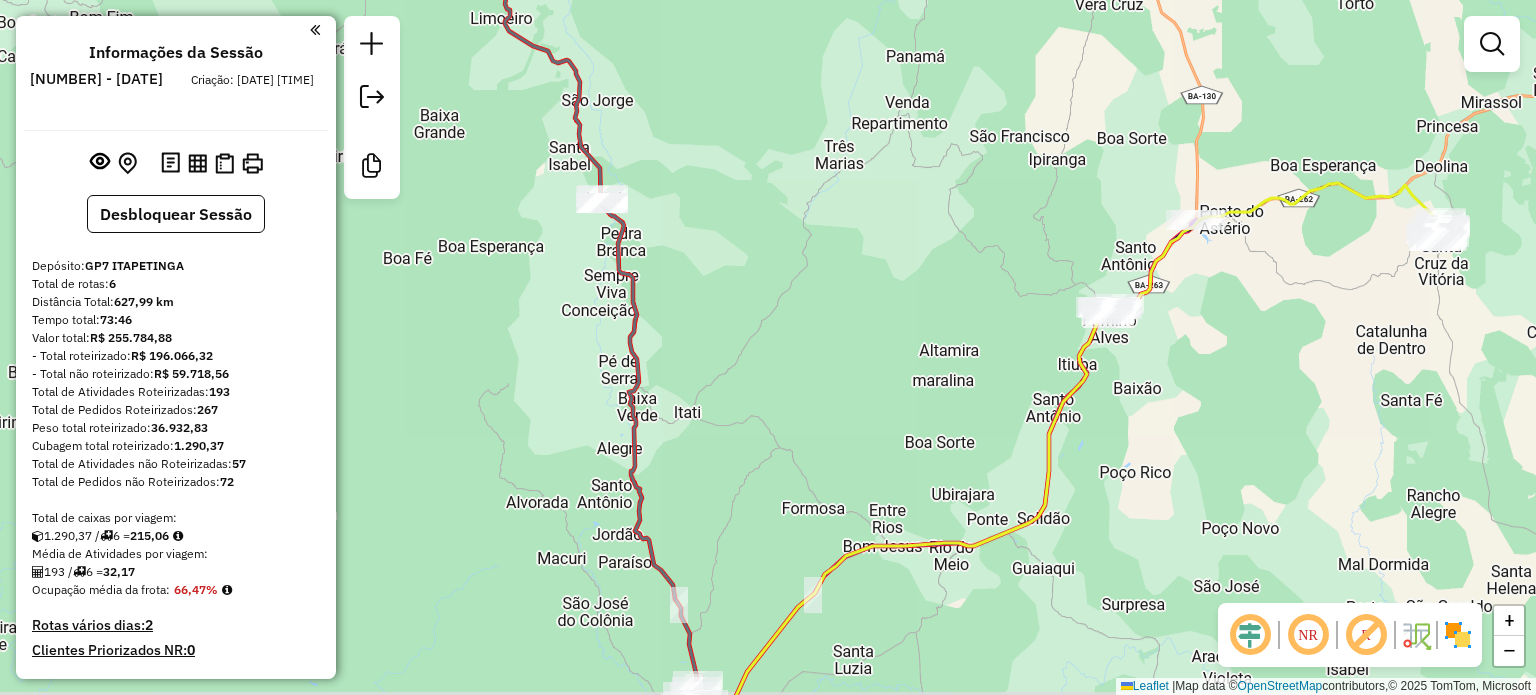 drag, startPoint x: 756, startPoint y: 344, endPoint x: 710, endPoint y: 271, distance: 86.28442 